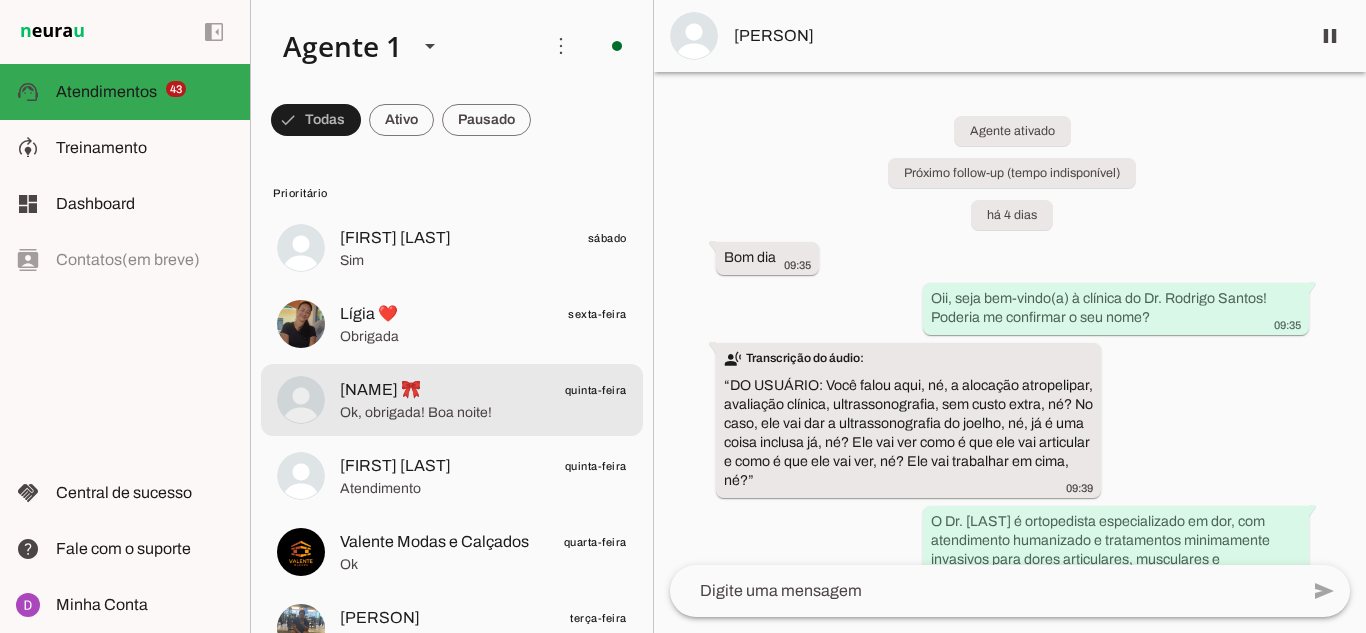 scroll, scrollTop: 0, scrollLeft: 0, axis: both 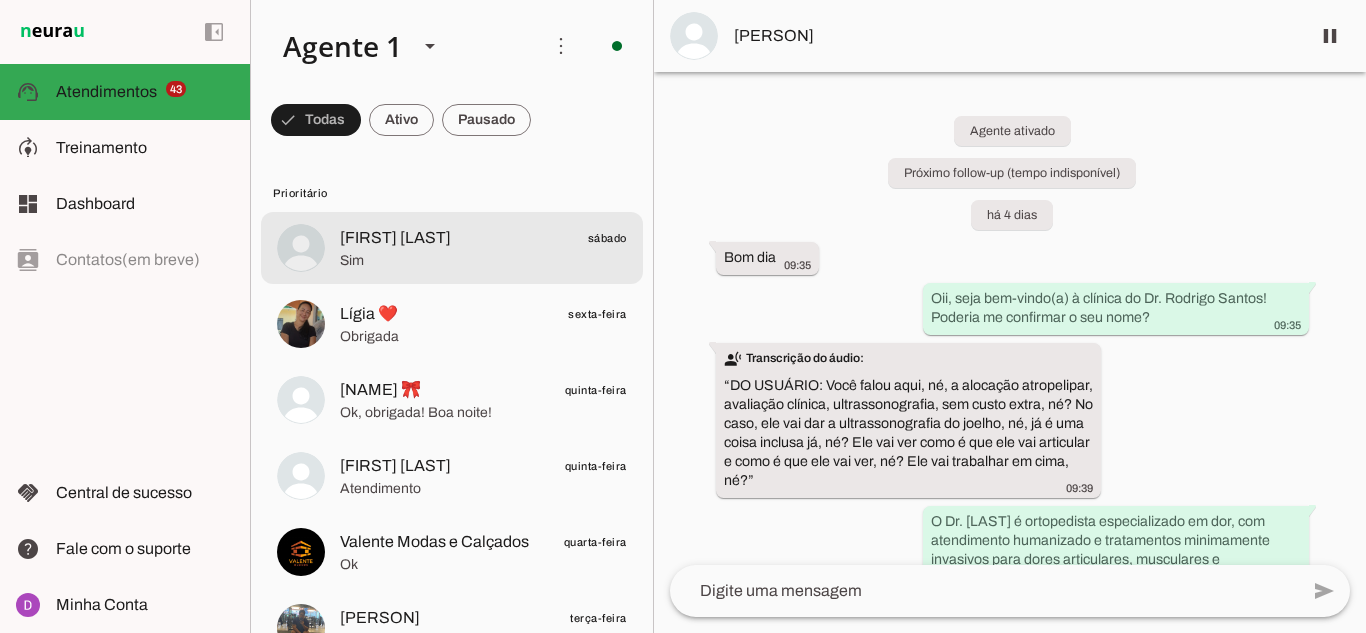 click on "Sim" 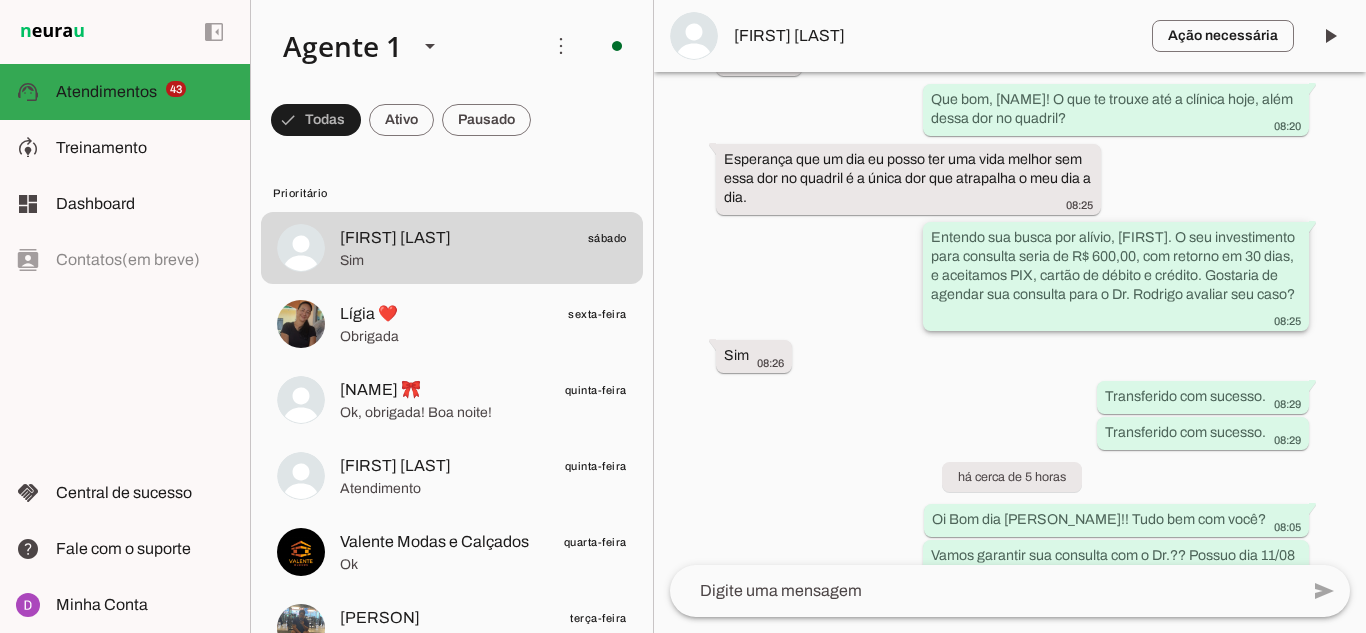scroll, scrollTop: 1277, scrollLeft: 0, axis: vertical 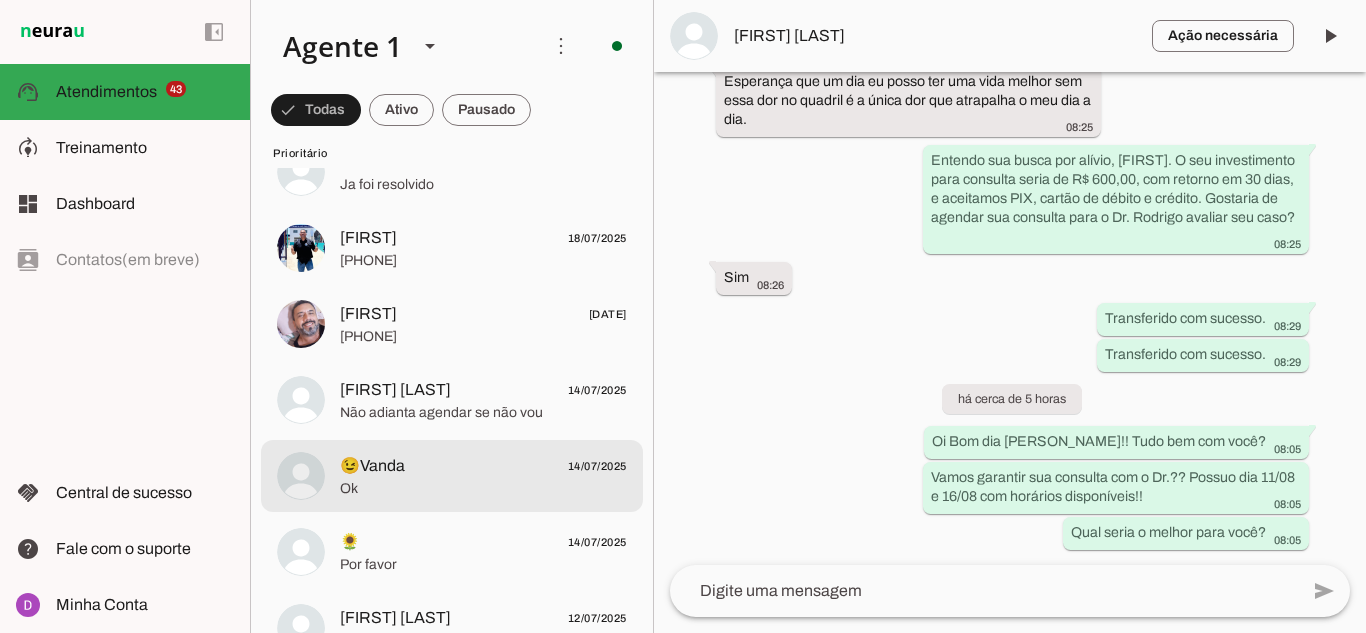 click on "😉[PERSON_NAME]
[DATE]
Ok" at bounding box center [452, -968] 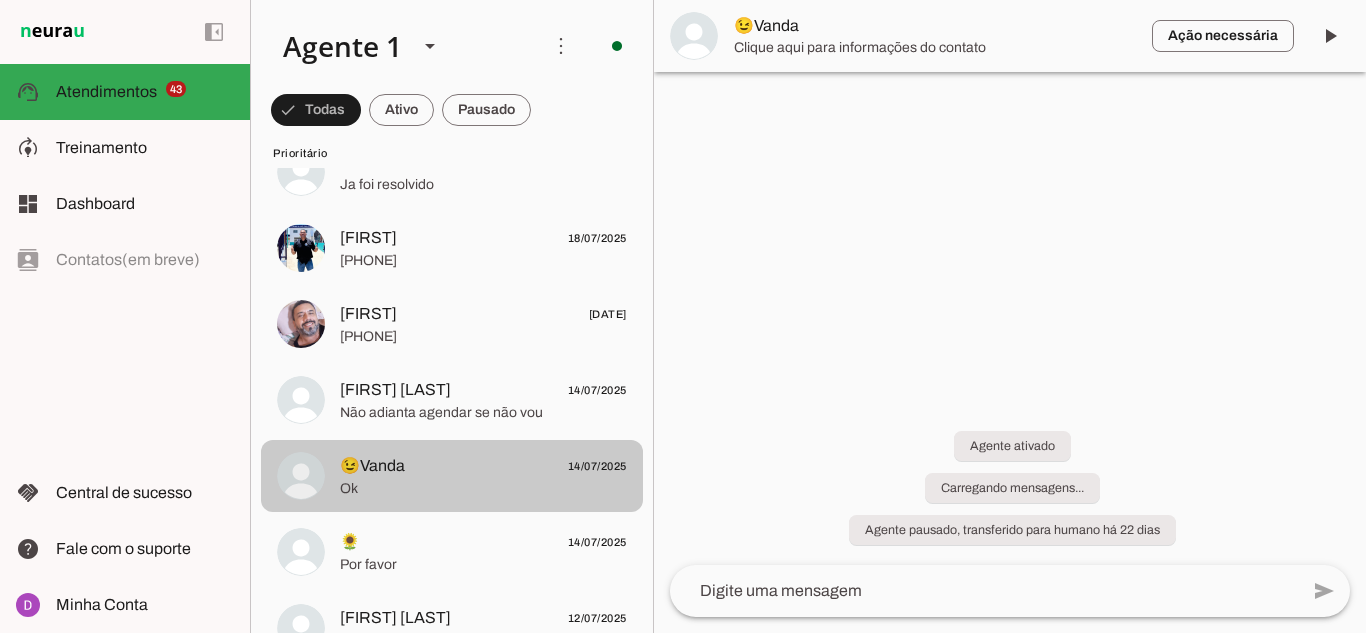 scroll, scrollTop: 0, scrollLeft: 0, axis: both 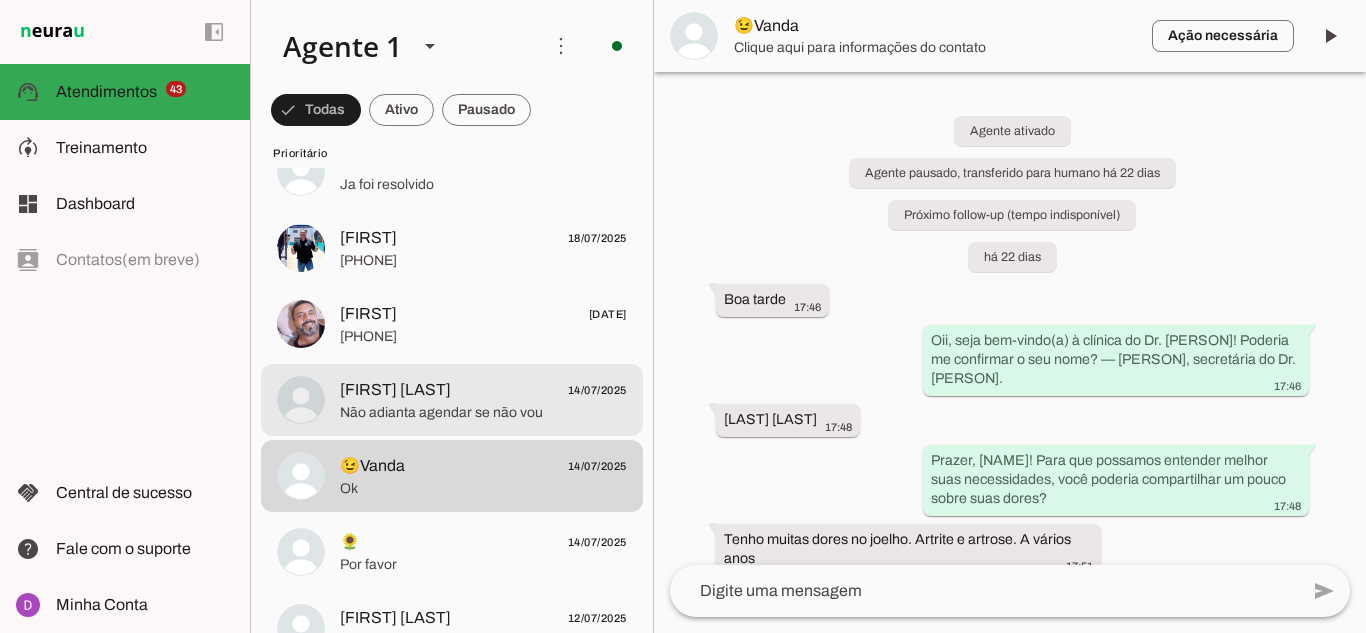click on "[PERSON]
[DATE]" 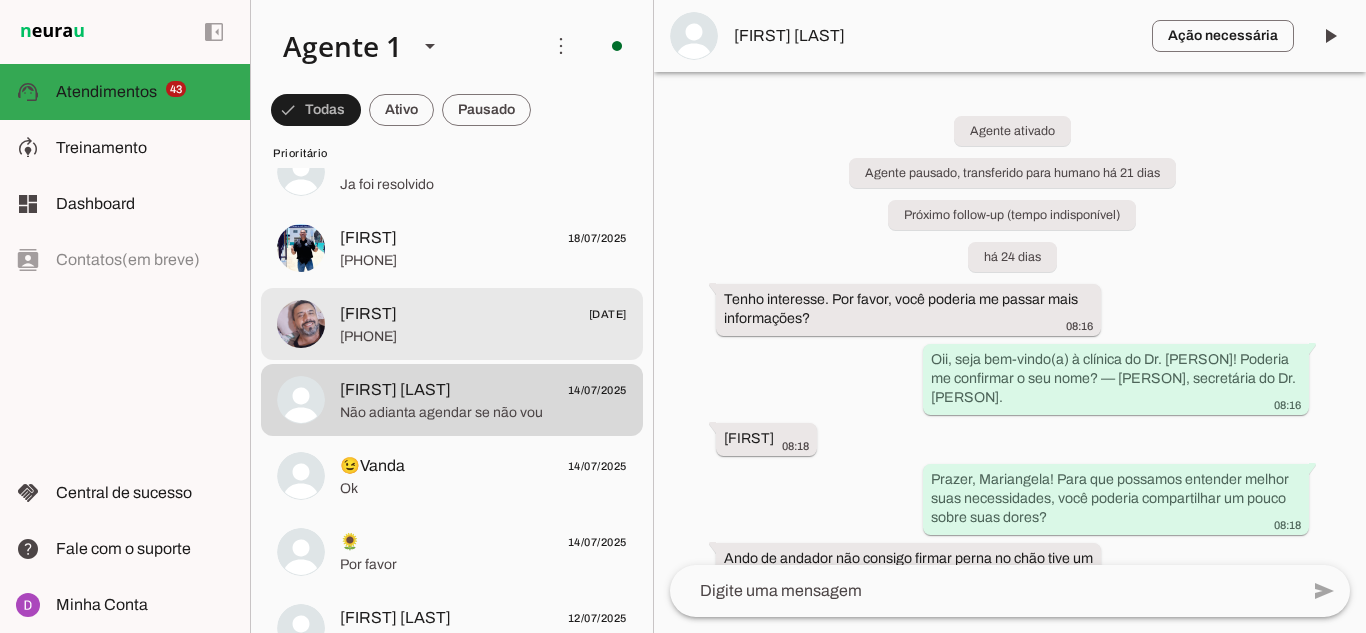 click on "[PHONE]" 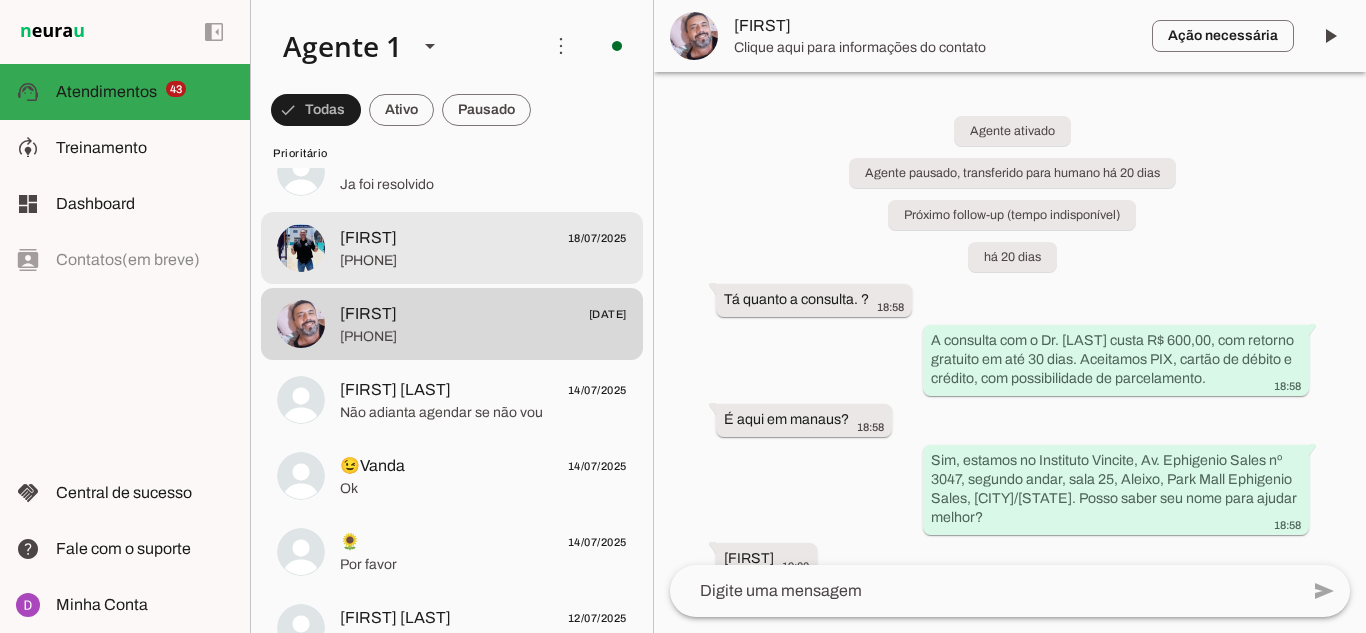 click at bounding box center (483, -968) 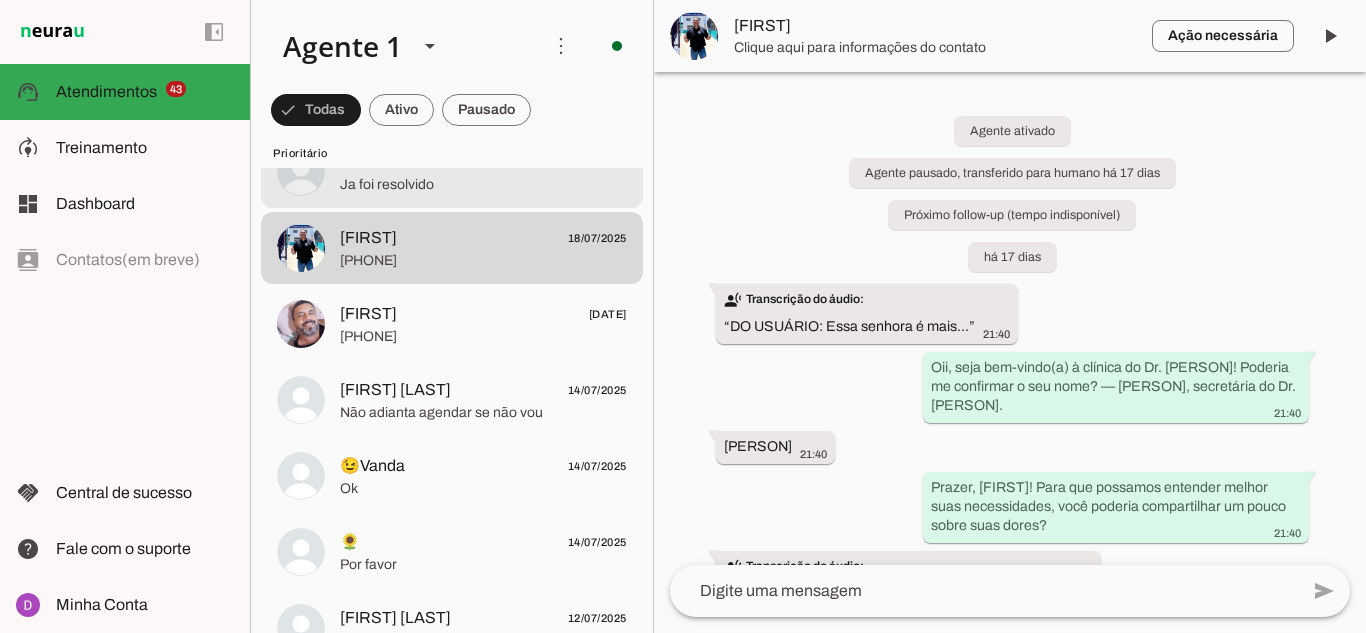 click on "Ja foi resolvido" 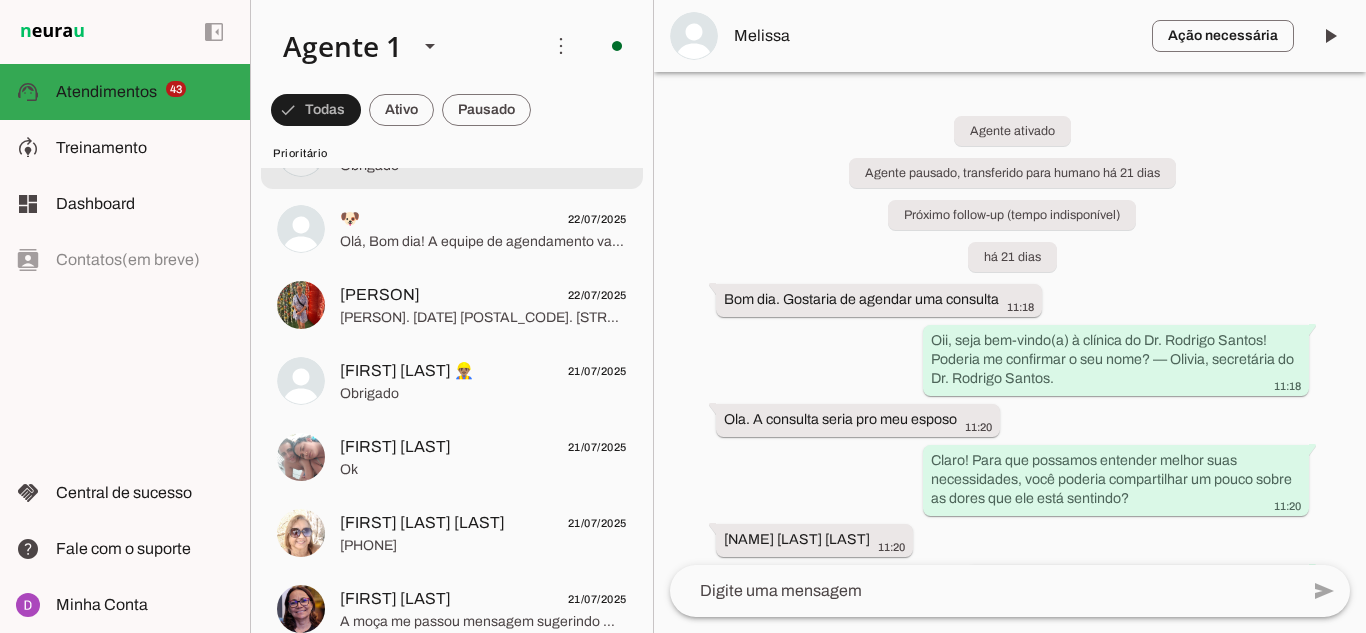 scroll, scrollTop: 1200, scrollLeft: 0, axis: vertical 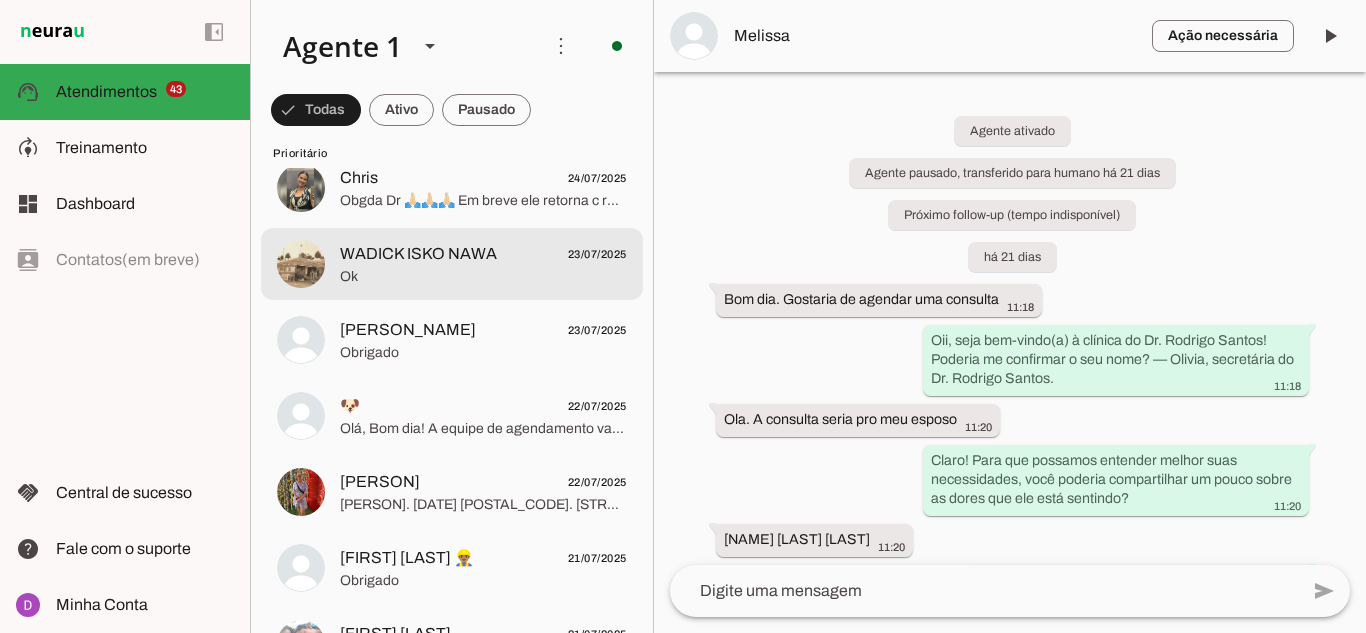 click on "[FIRST] [LAST]
[DATE]
Ok" at bounding box center [452, -952] 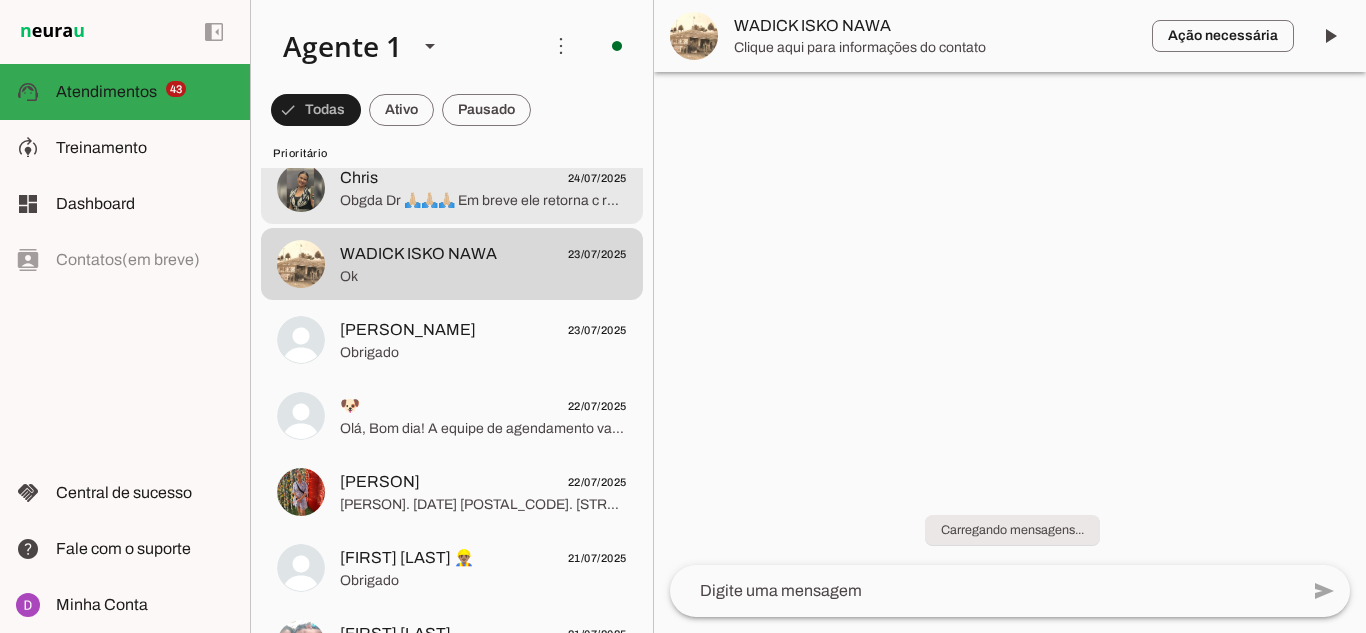 click on "Obgda Dr 🙏🏻🙏🏻🙏🏻
Em breve ele retorna c resultado" 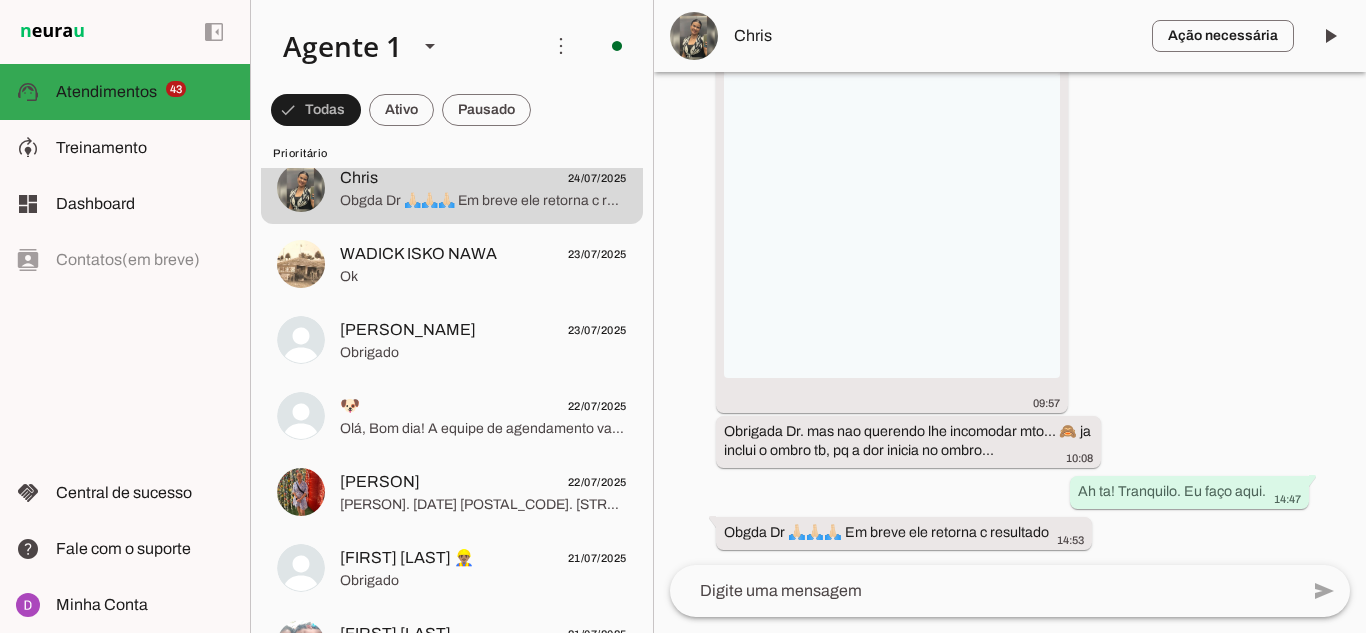 scroll, scrollTop: 4636, scrollLeft: 0, axis: vertical 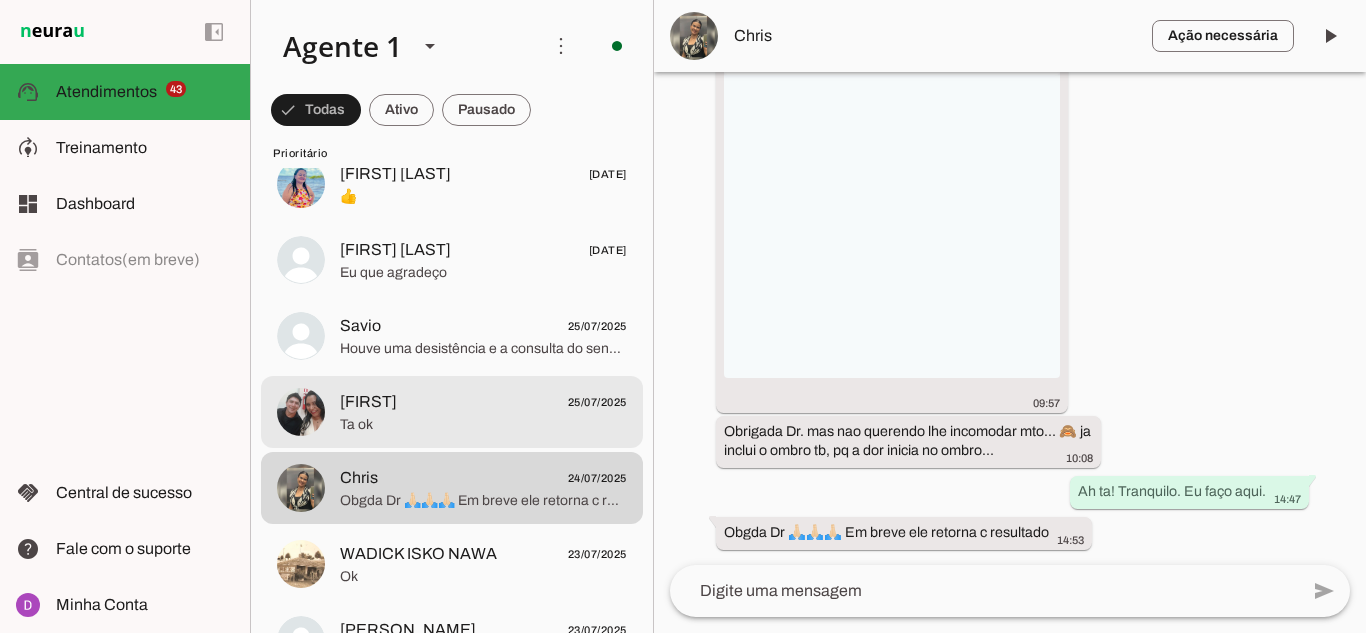 click on "[PERSON_NAME]
[DATE]
Ta ok" at bounding box center (452, -652) 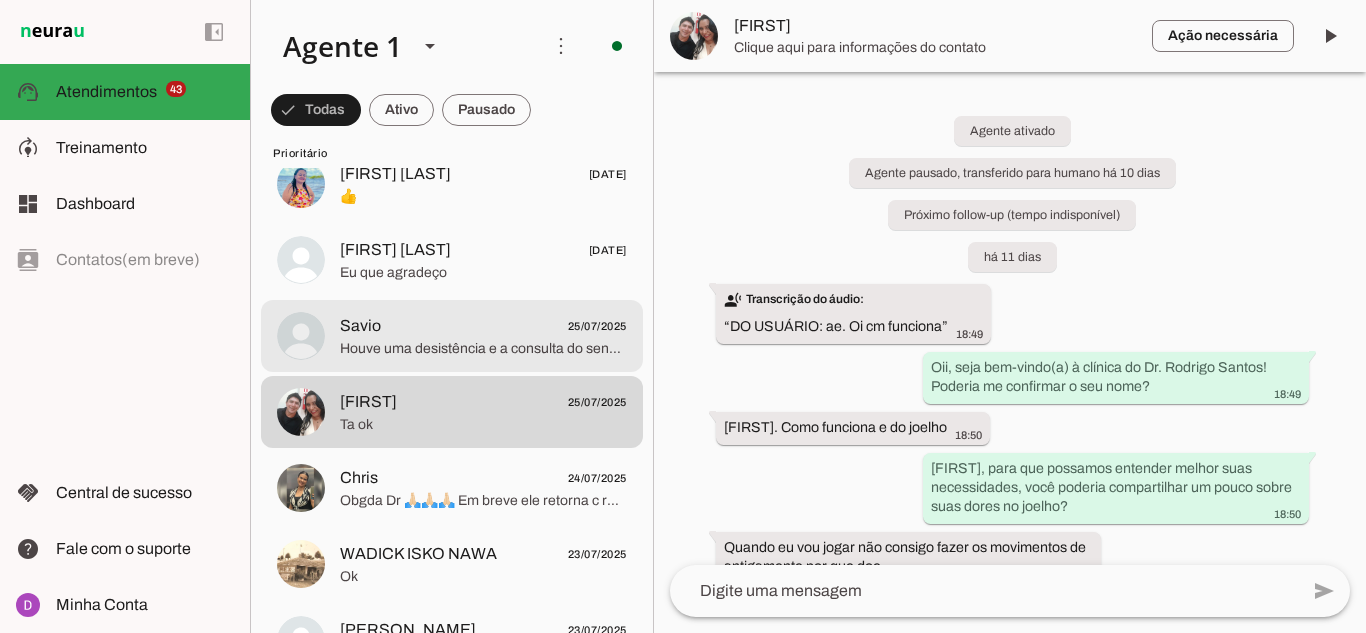 click on "Houve uma desistência e a consulta do senhor poderá ser amanhã às 11h o senhor consegue?" 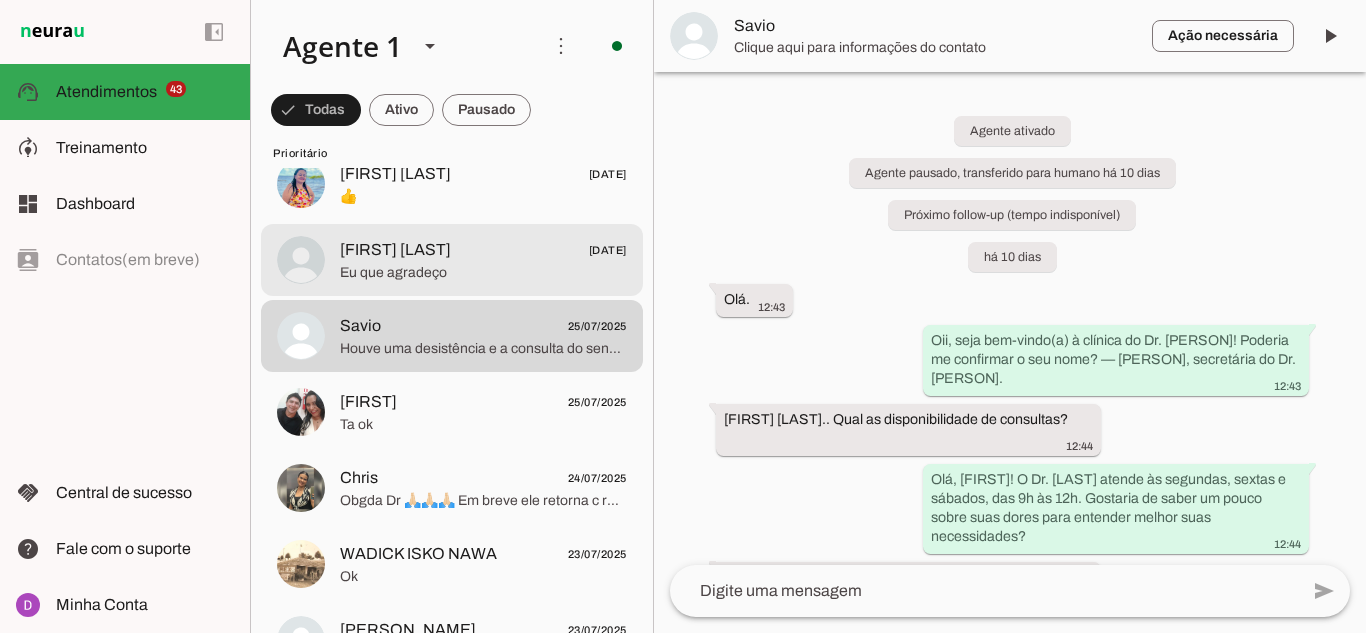 click on "Eu que agradeço" 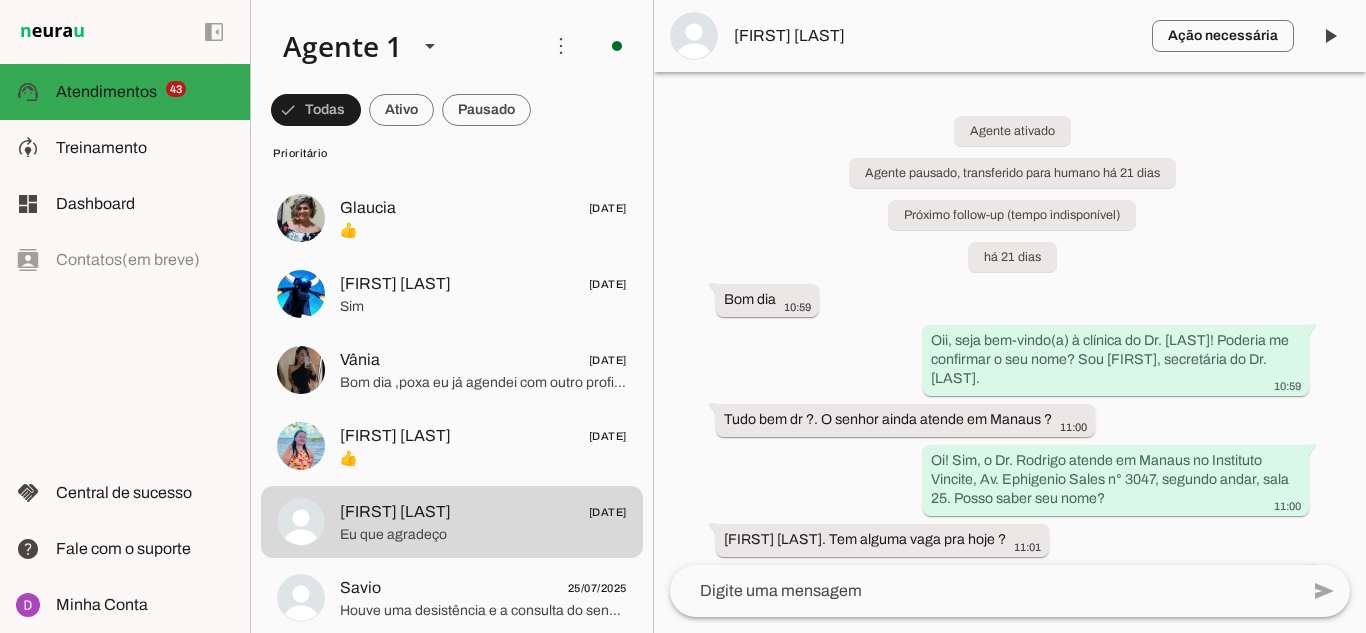 scroll, scrollTop: 600, scrollLeft: 0, axis: vertical 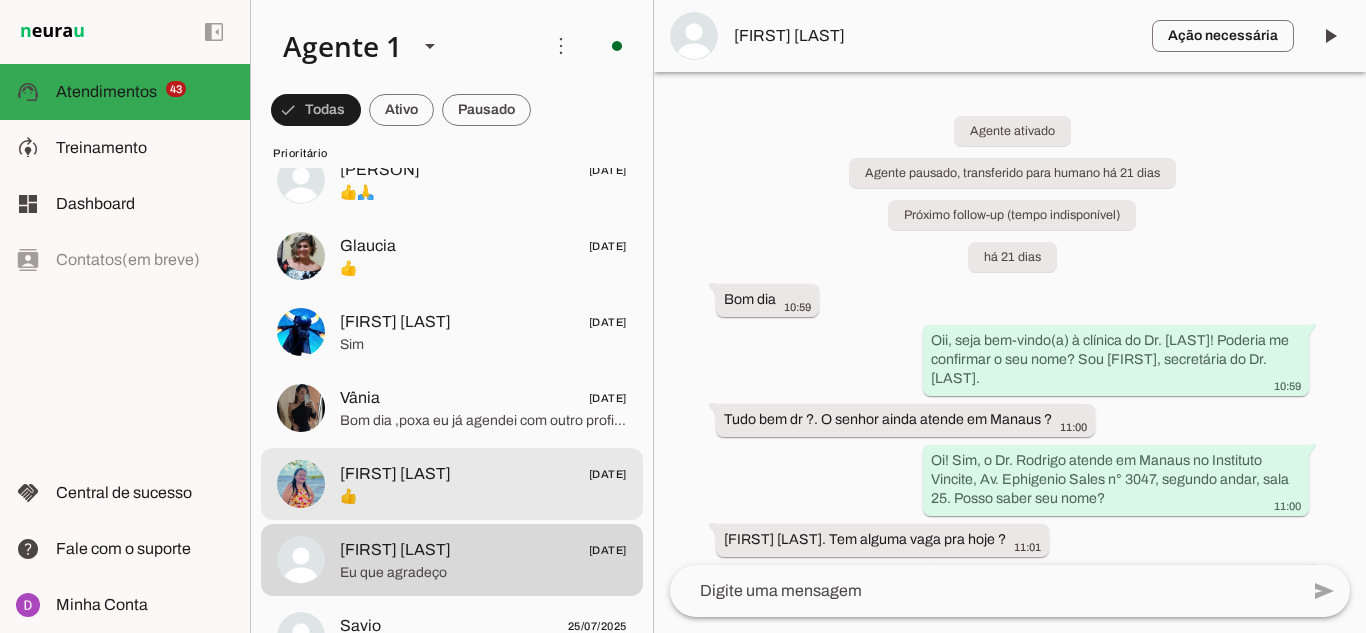 click on "[FIRST] [LAST]
[DATE]" 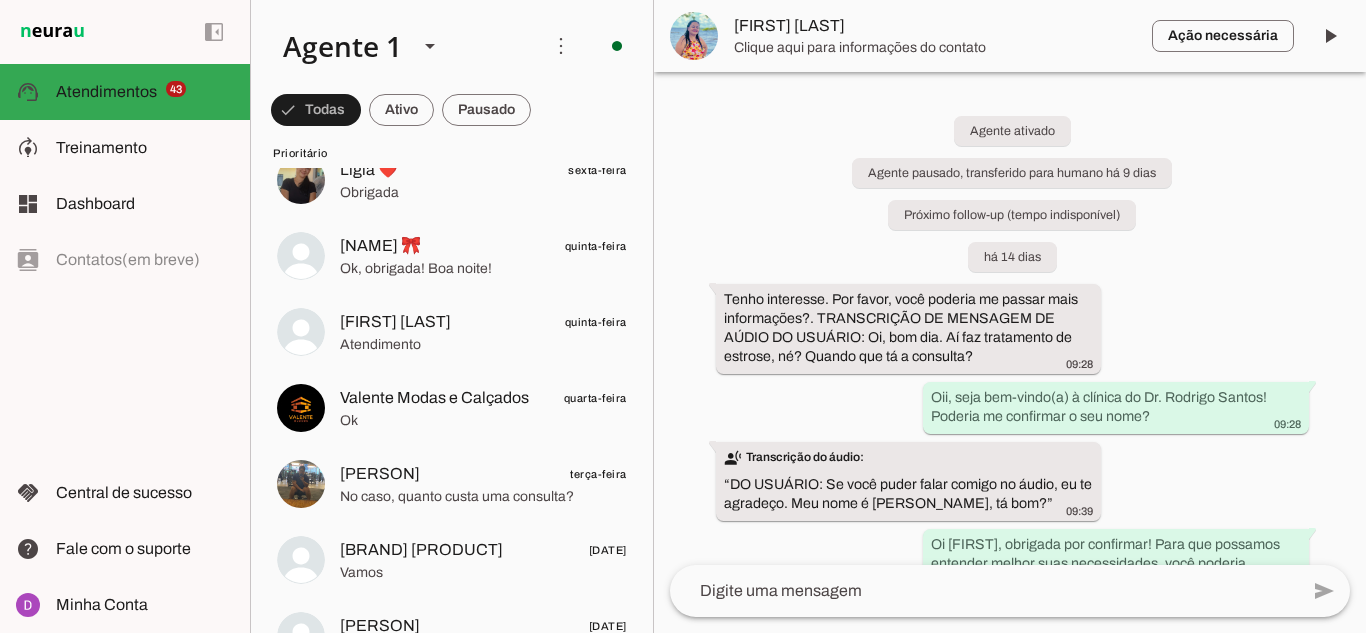 scroll, scrollTop: 100, scrollLeft: 0, axis: vertical 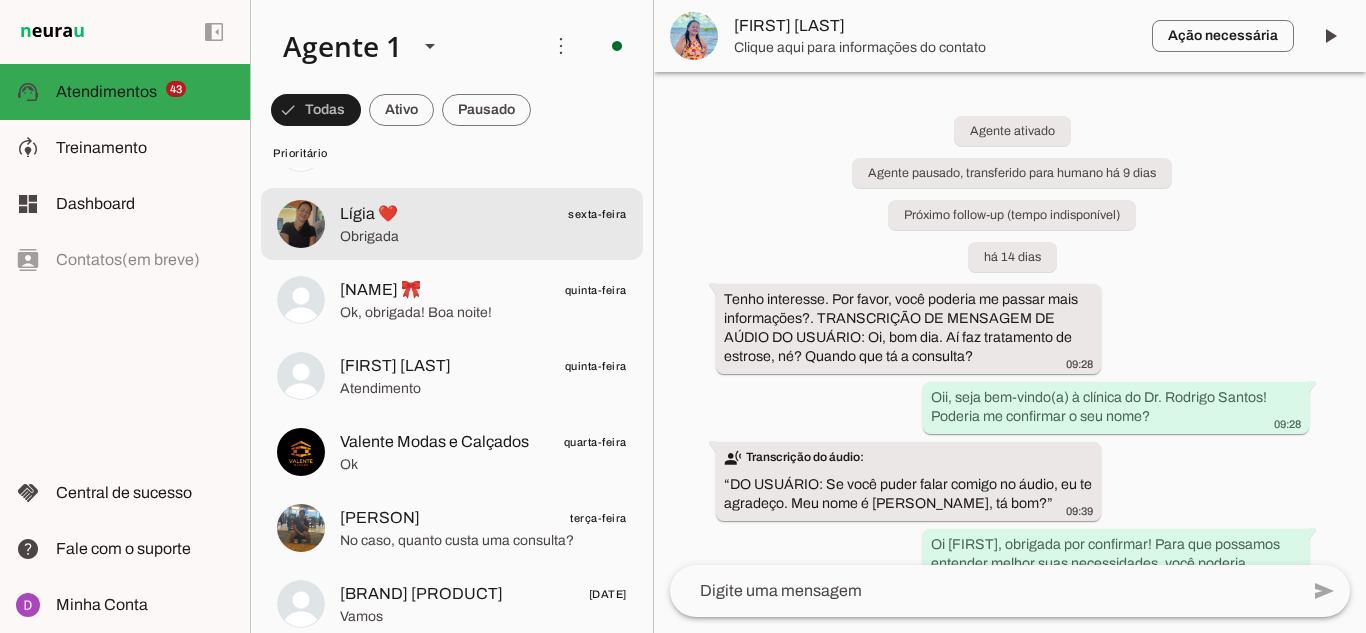 click on "[PERSON] ❤️
sexta-feira
Obrigada" at bounding box center [452, 148] 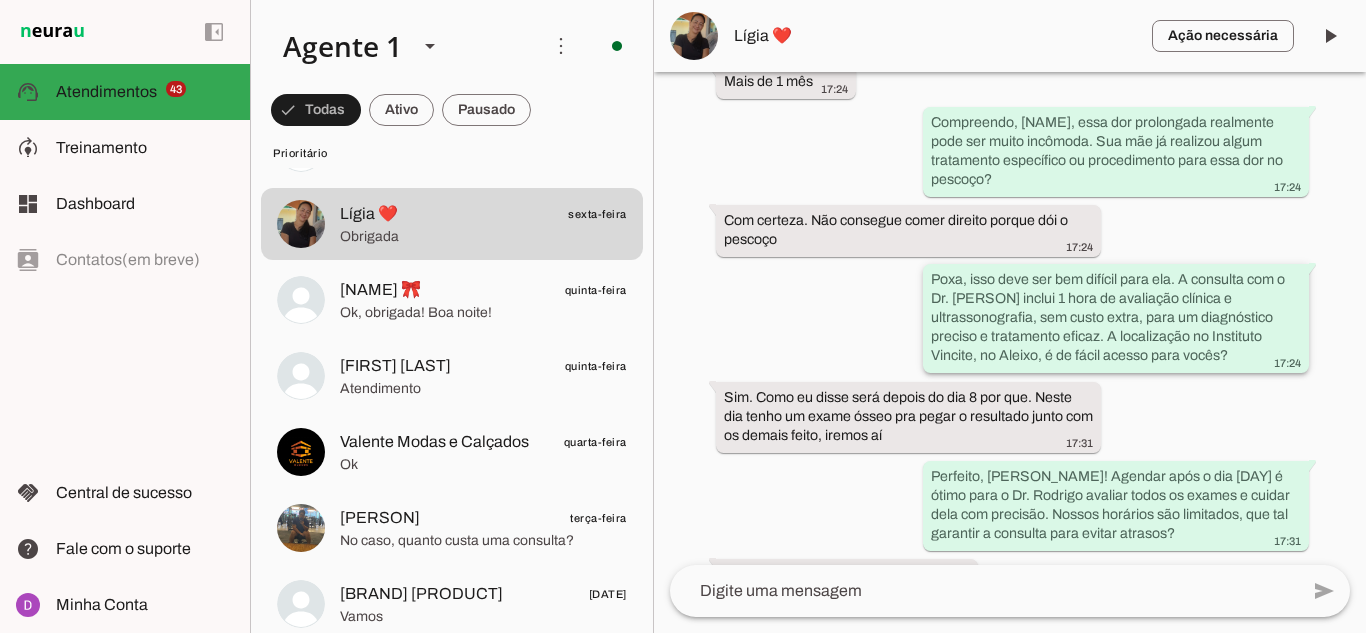 scroll, scrollTop: 939, scrollLeft: 0, axis: vertical 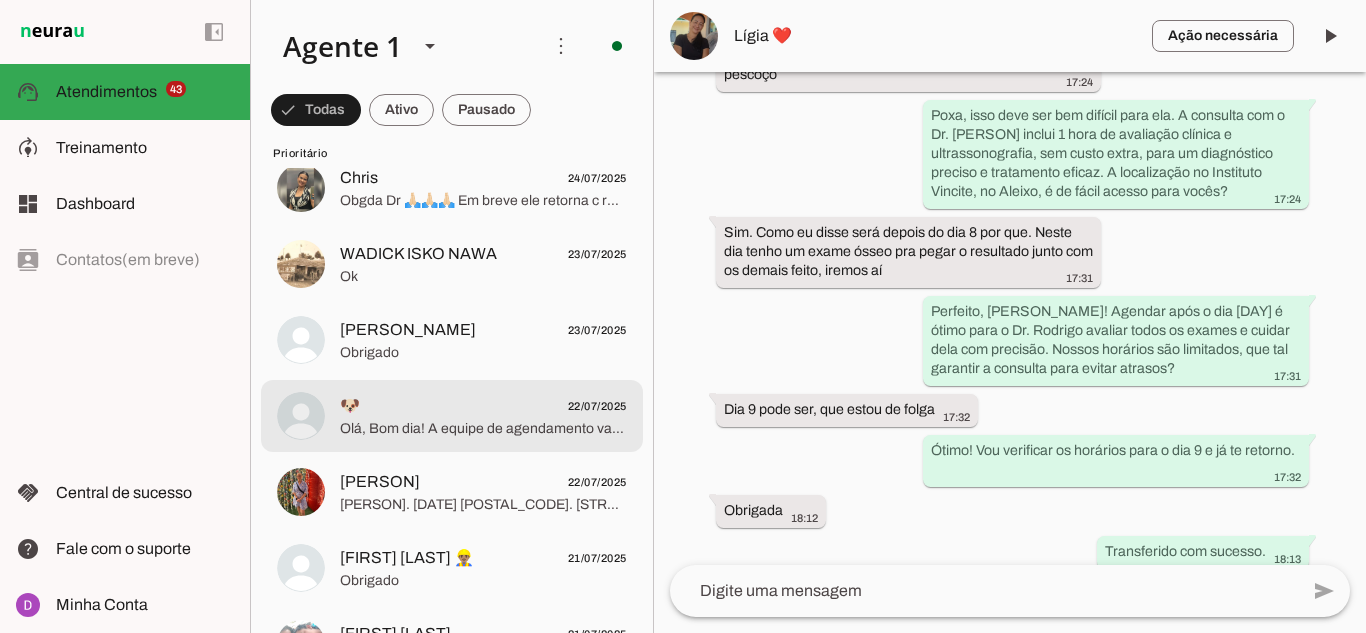 click on "Olá, Bom dia! A equipe de agendamento vai entrar em contato." 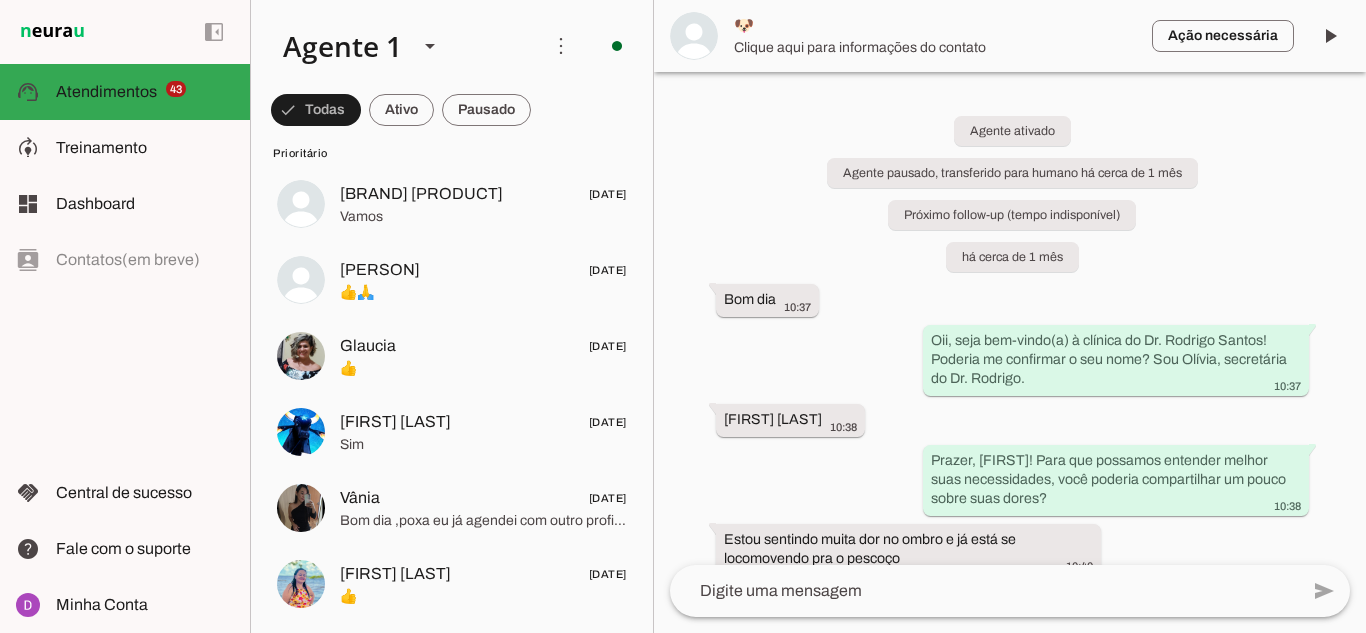scroll, scrollTop: 0, scrollLeft: 0, axis: both 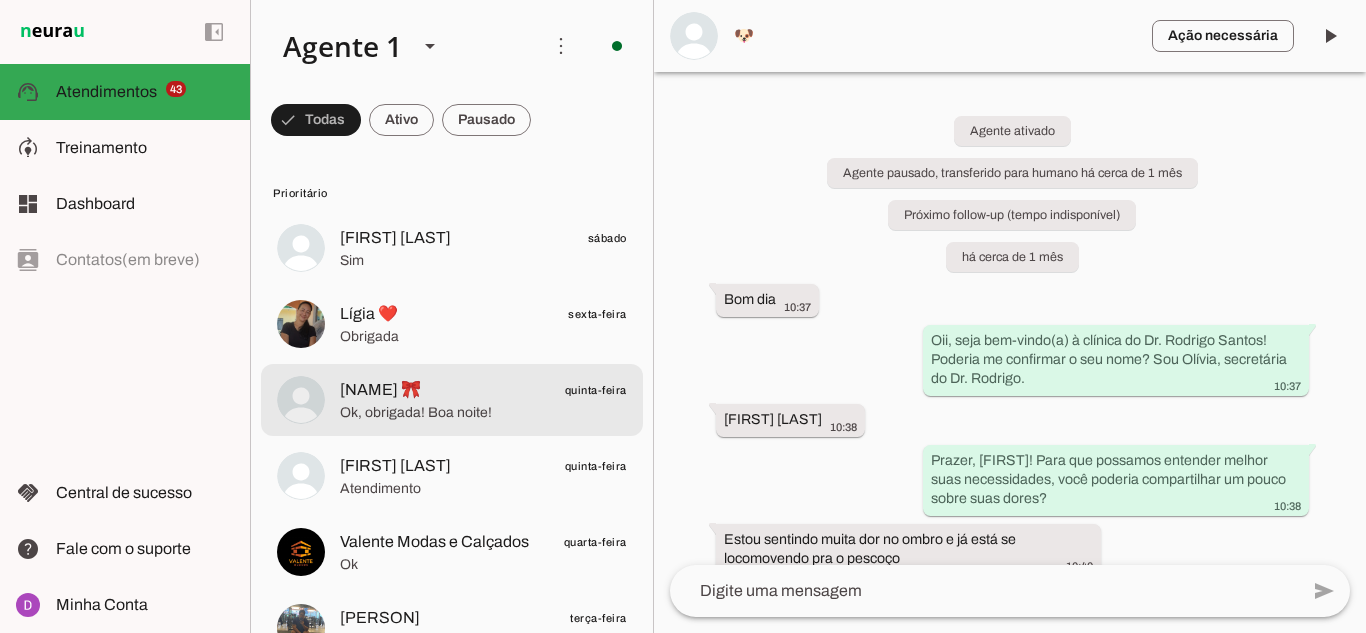 click on "[NAME] 🎀" 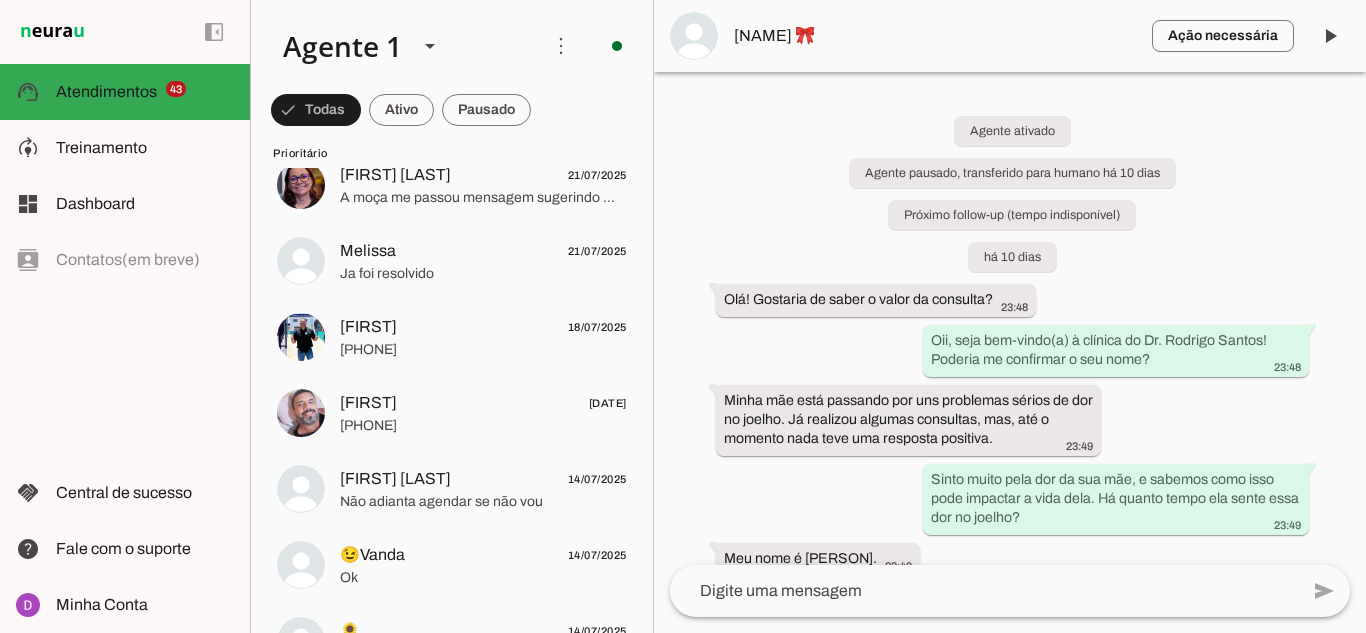 scroll, scrollTop: 1800, scrollLeft: 0, axis: vertical 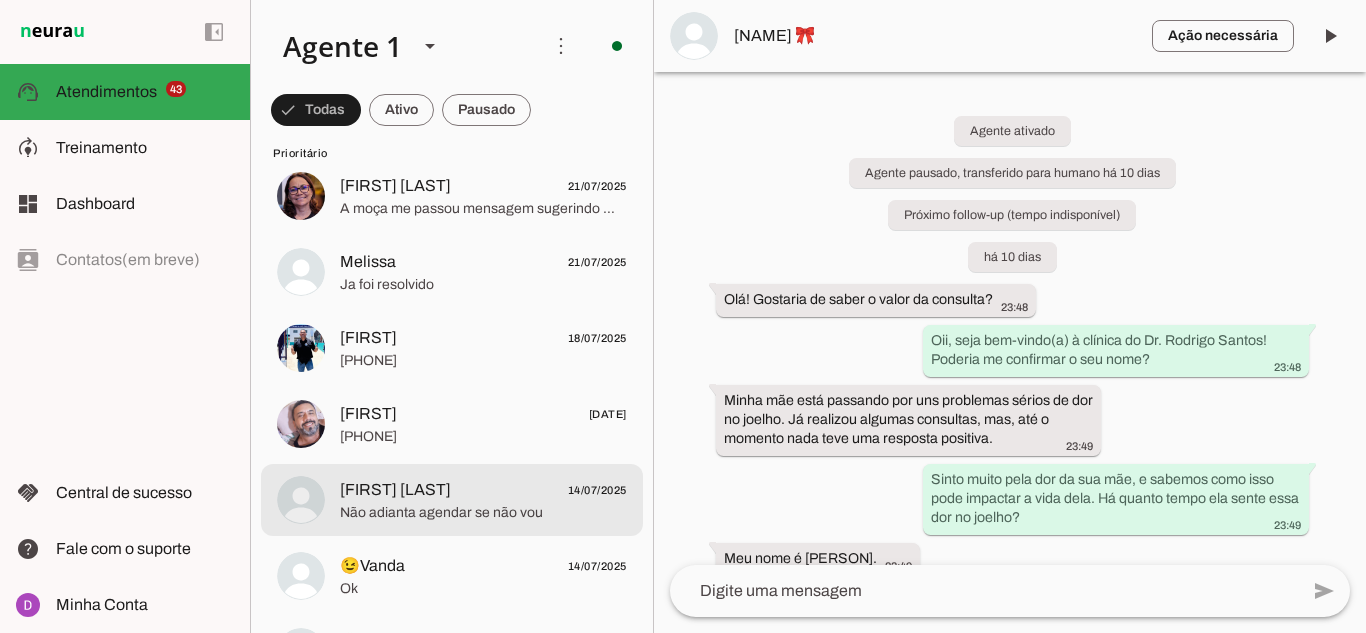 click on "Não adianta agendar se não vou" 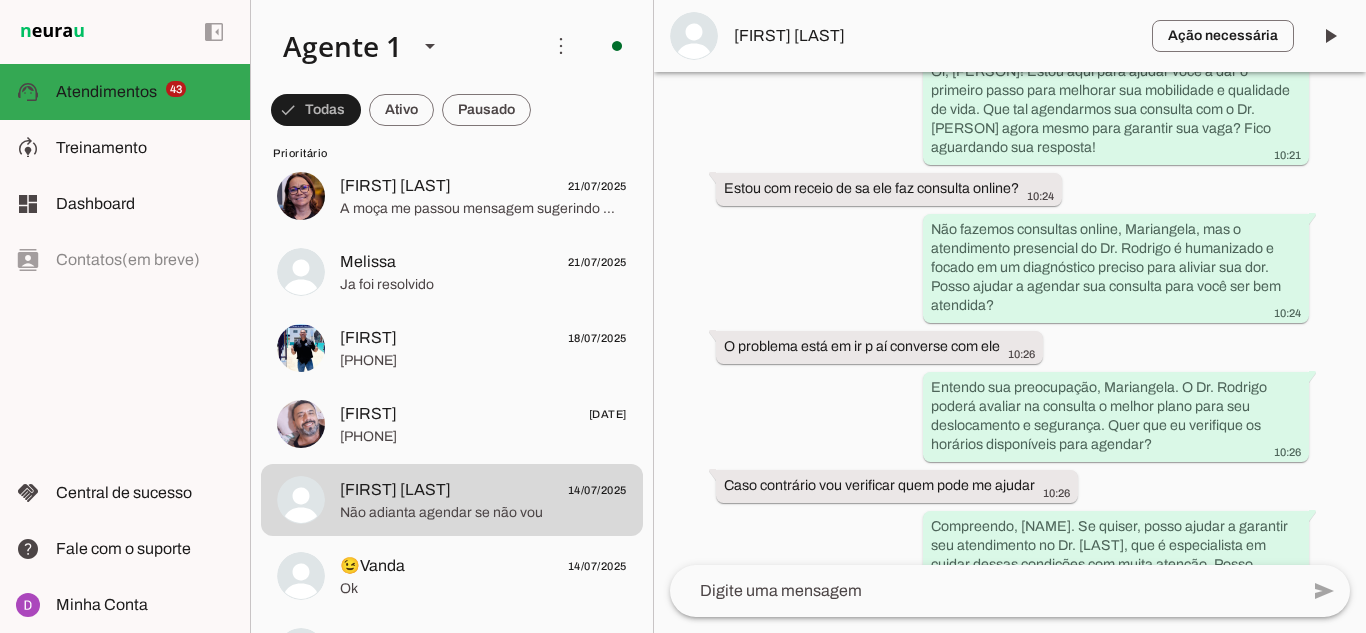 scroll, scrollTop: 3200, scrollLeft: 0, axis: vertical 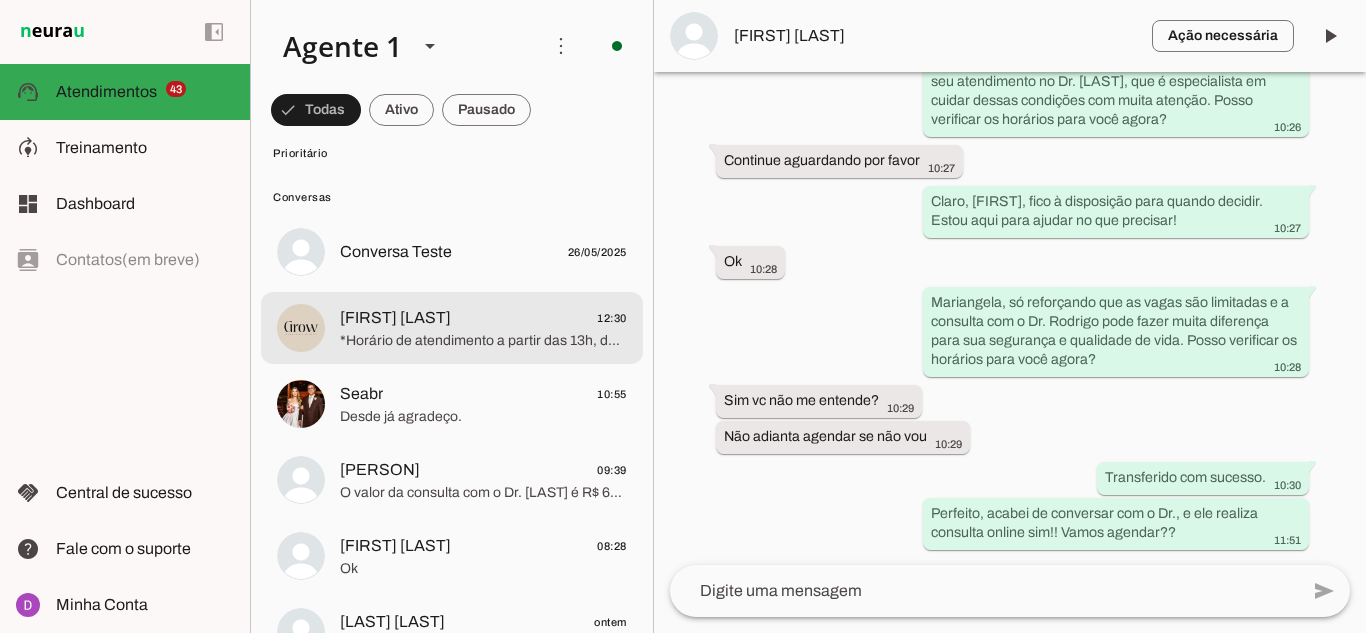 click on "[FIRST] [LAST]" 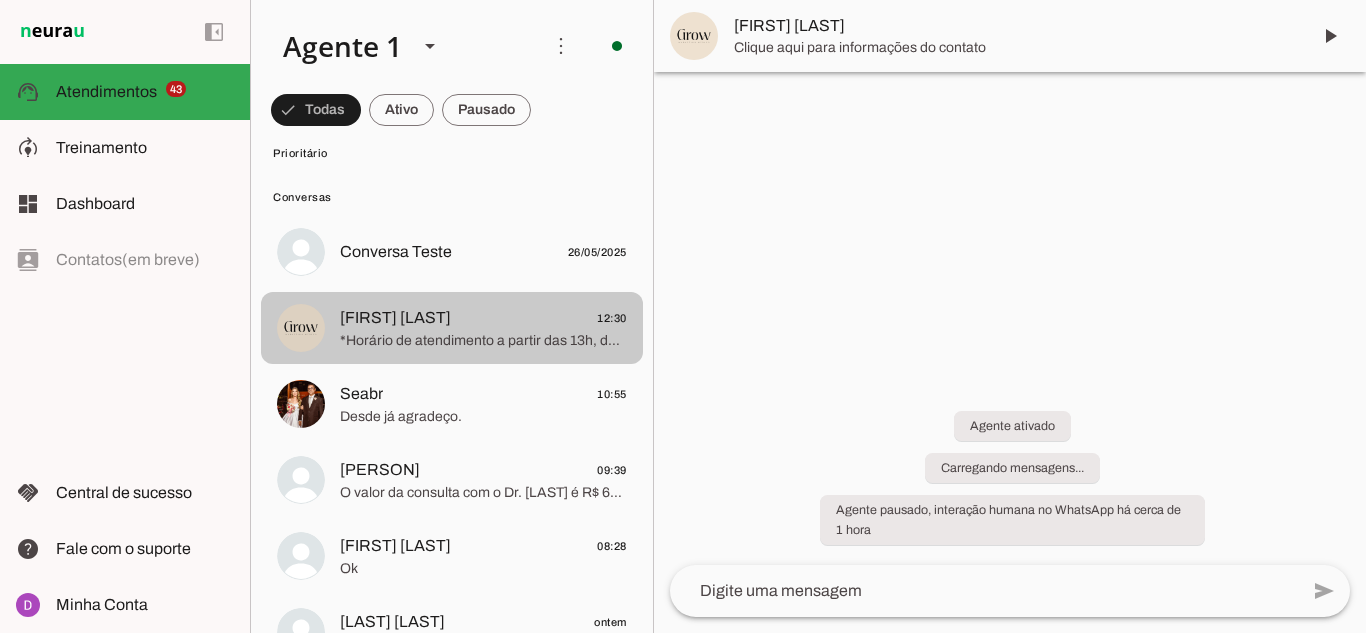 scroll, scrollTop: 0, scrollLeft: 0, axis: both 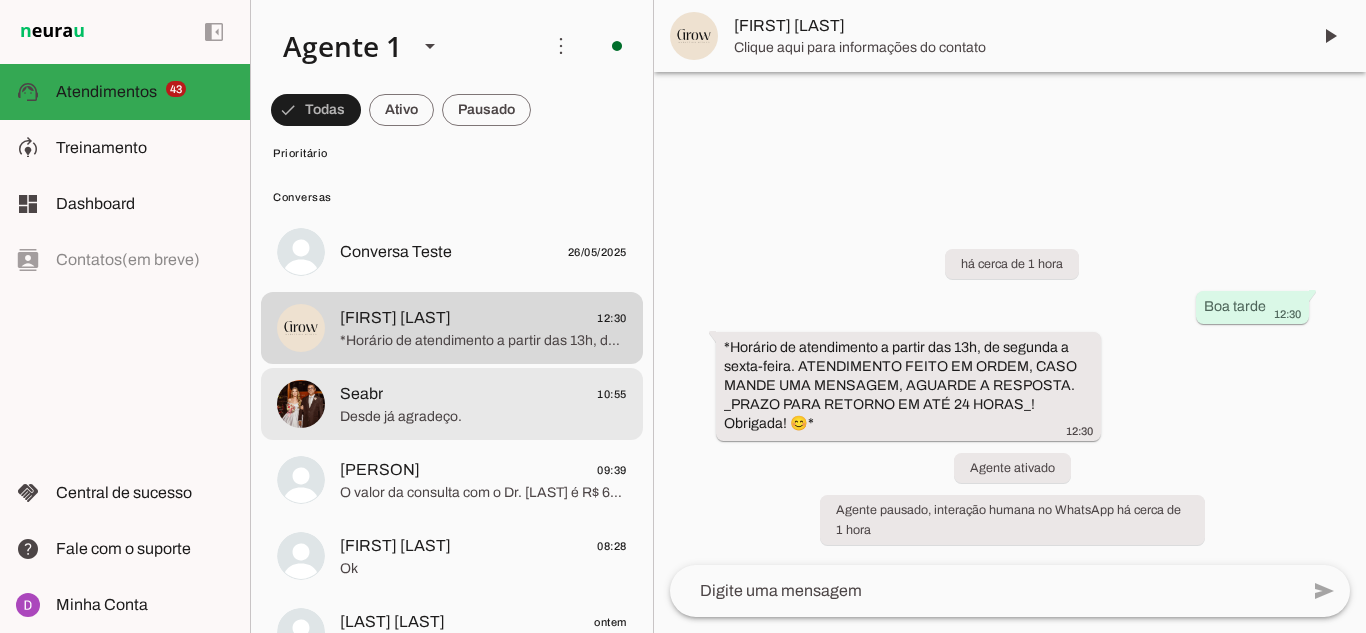 click on "Desde já agradeço." 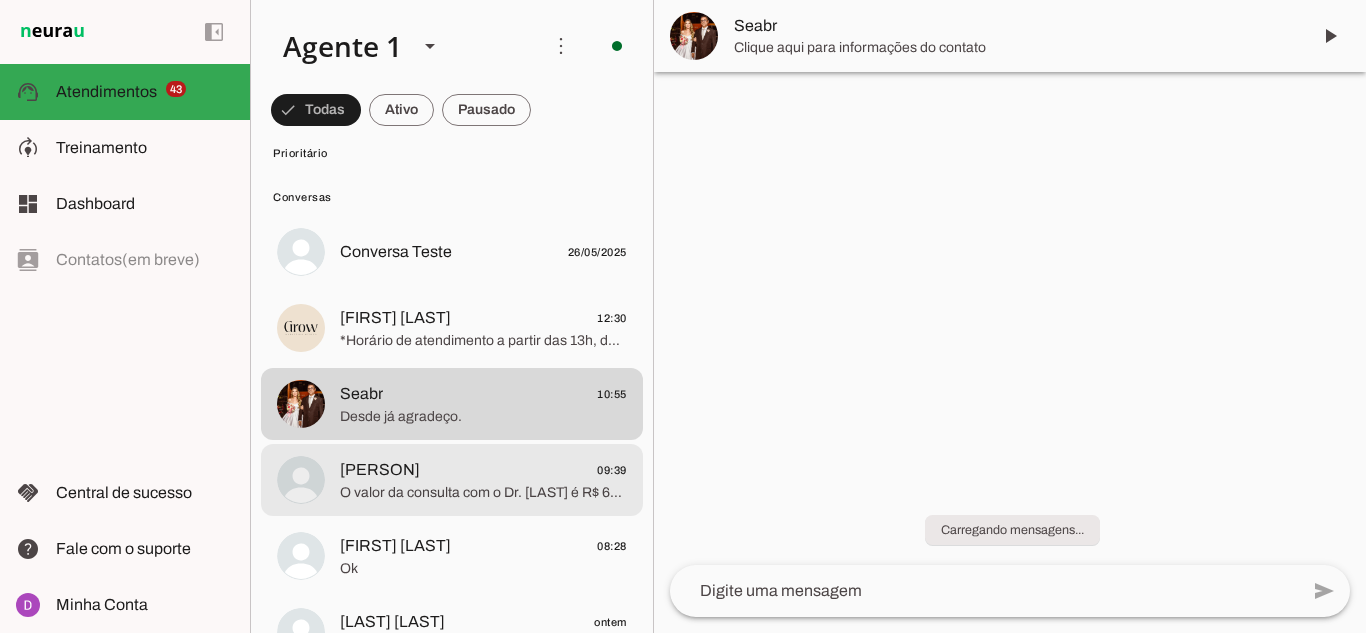click on "O valor da consulta com o Dr. [LAST] é R$ 600,00, com retorno gratuito em até 30 dias. Aceitamos PIX, cartão de débito e crédito." 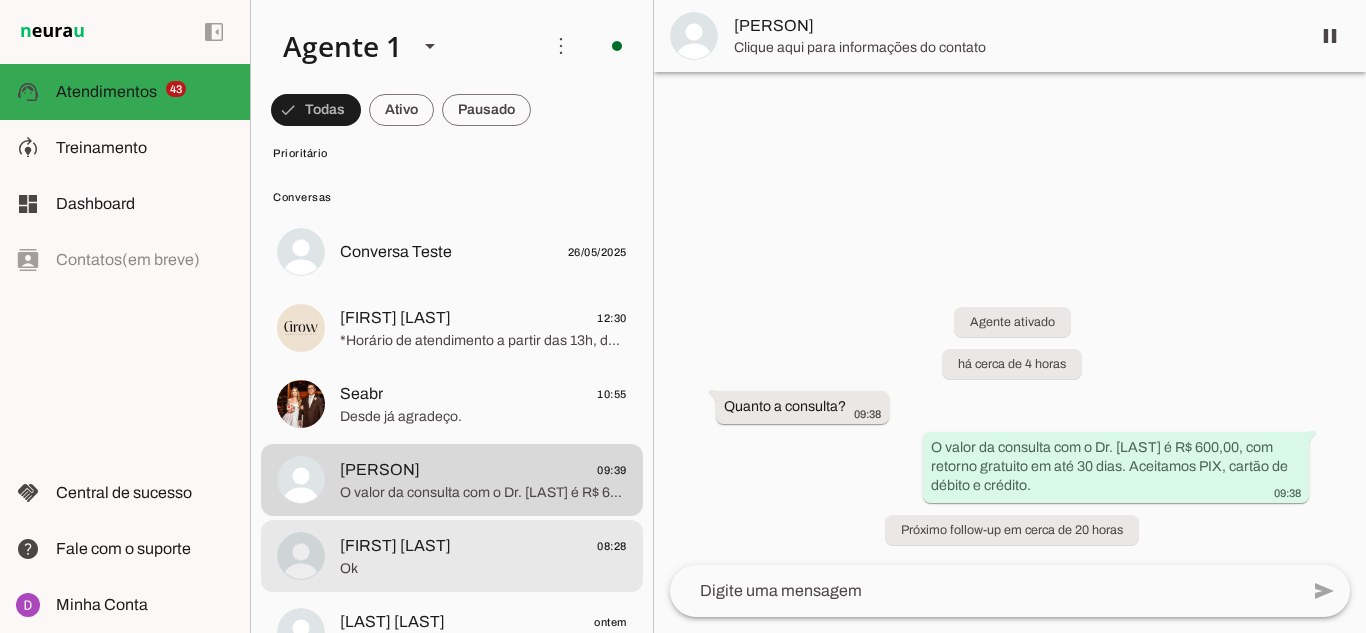 click on "[FIRST] [LAST]" 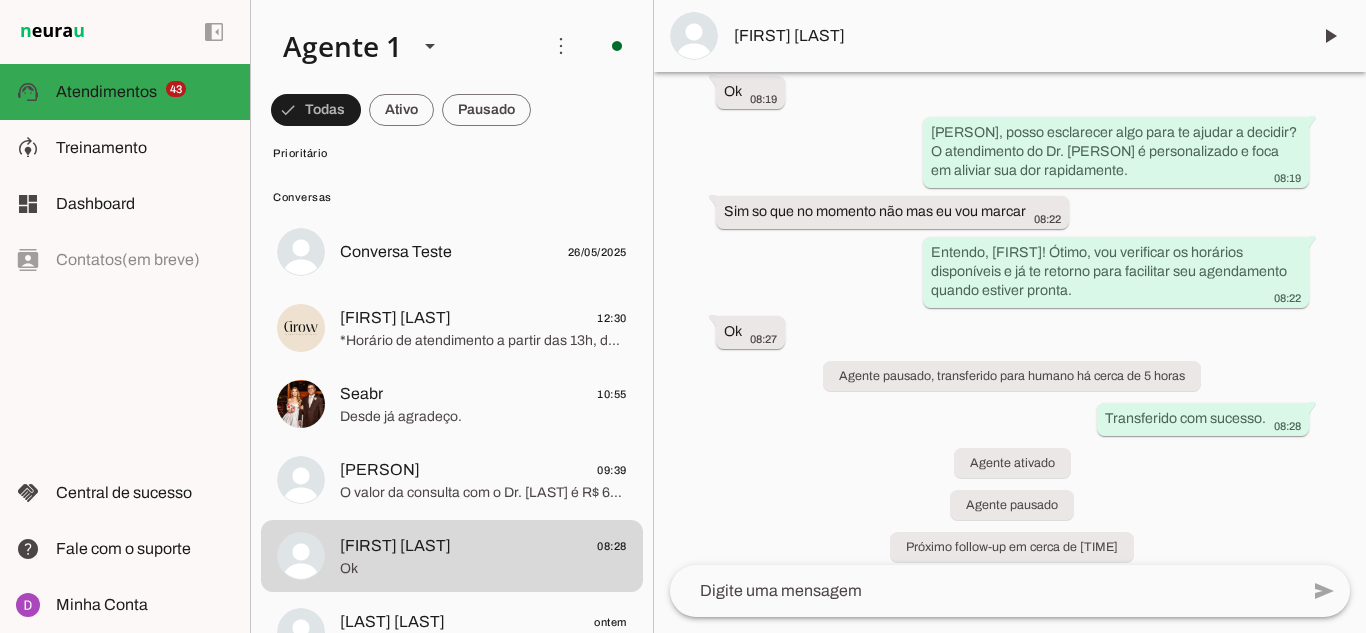 scroll, scrollTop: 2885, scrollLeft: 0, axis: vertical 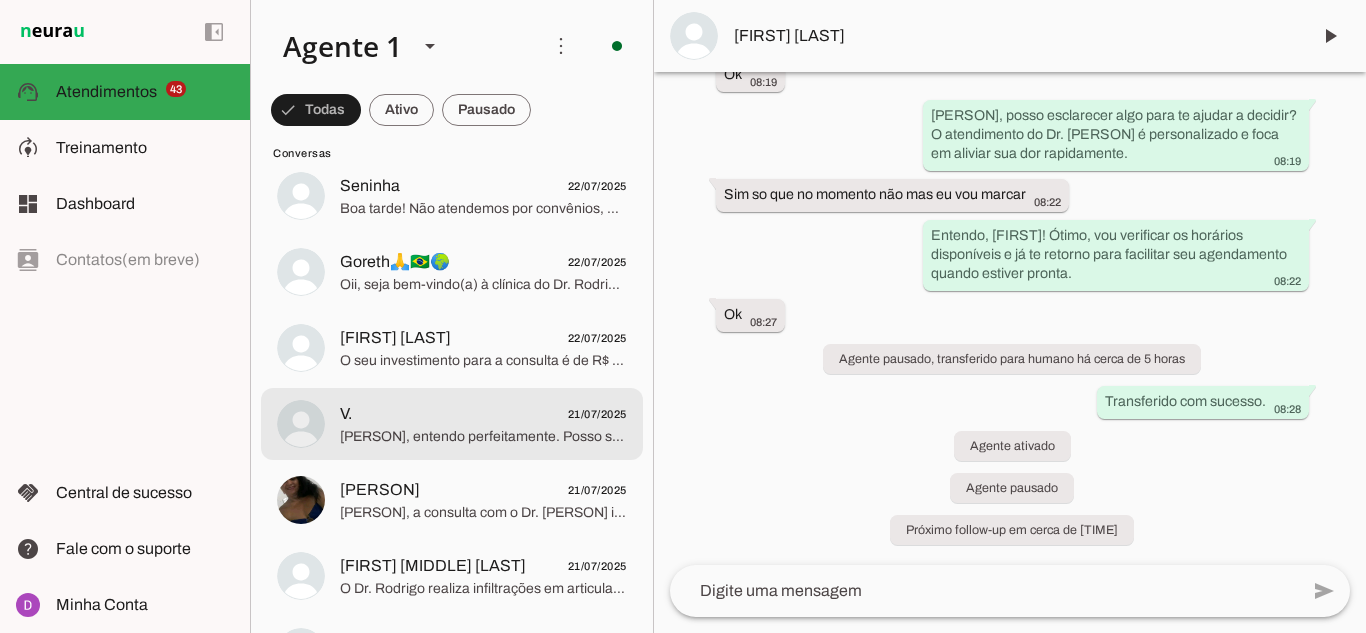 click at bounding box center [483, -7820] 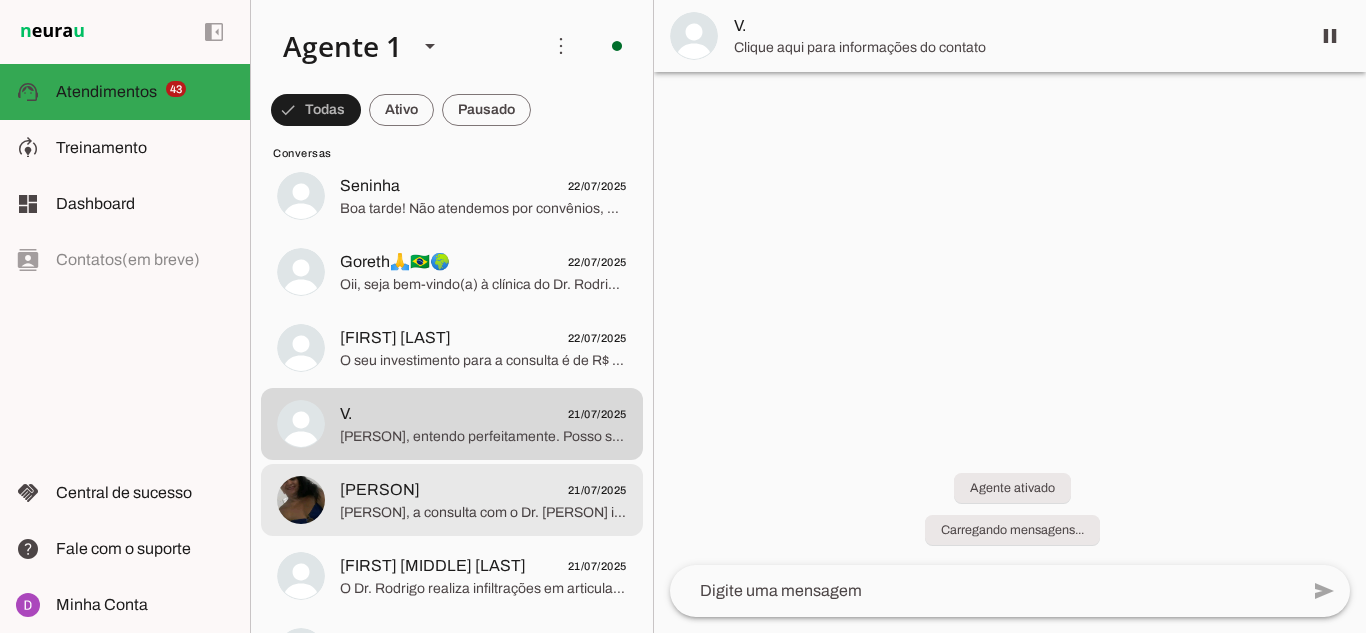 scroll, scrollTop: 0, scrollLeft: 0, axis: both 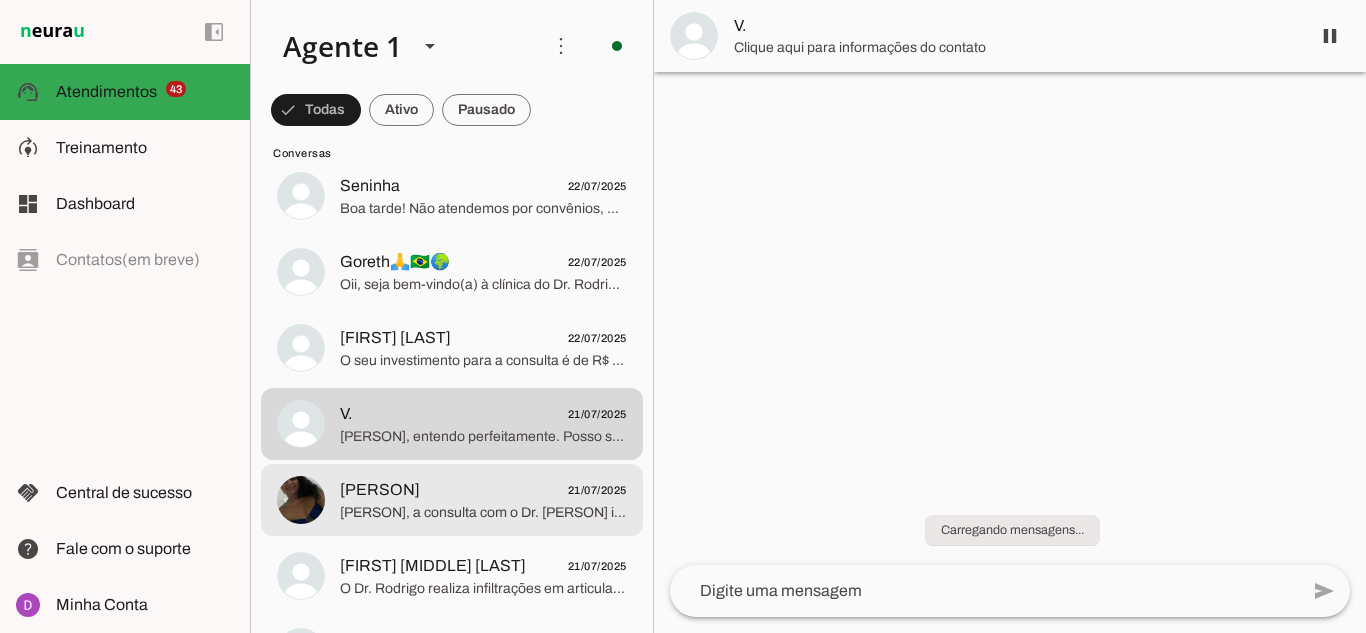 click on "[FIRST] [LAST]
[DATE]" 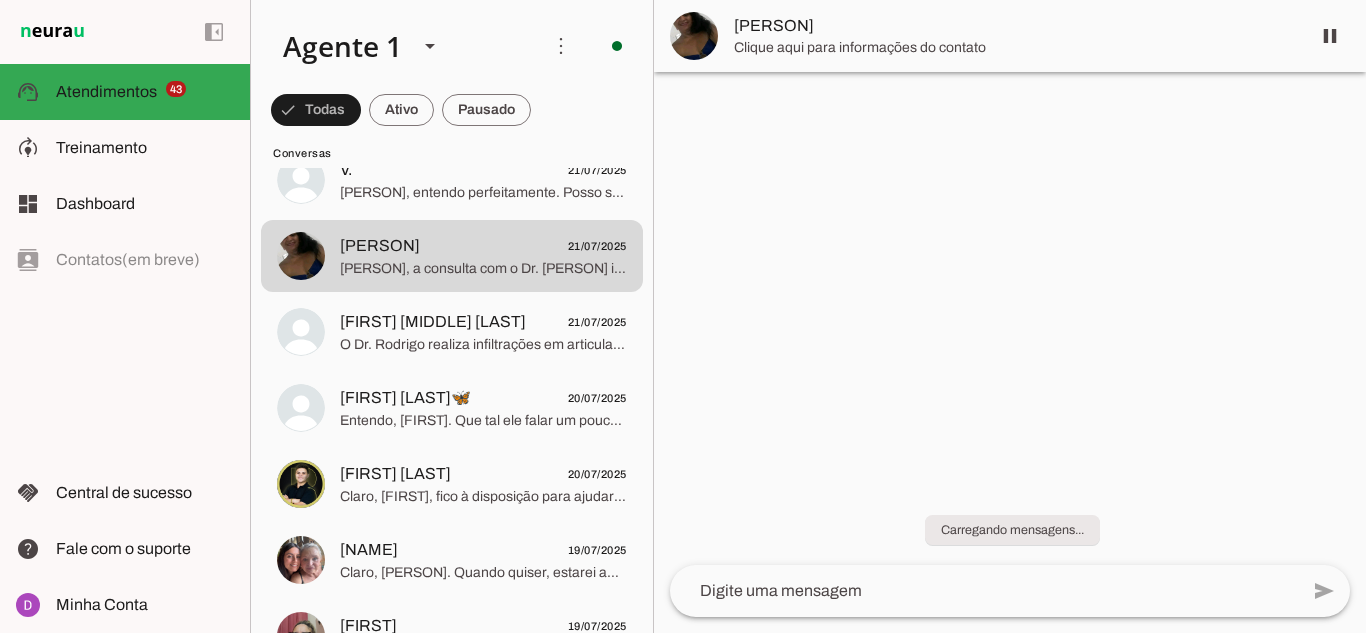 scroll, scrollTop: 9100, scrollLeft: 0, axis: vertical 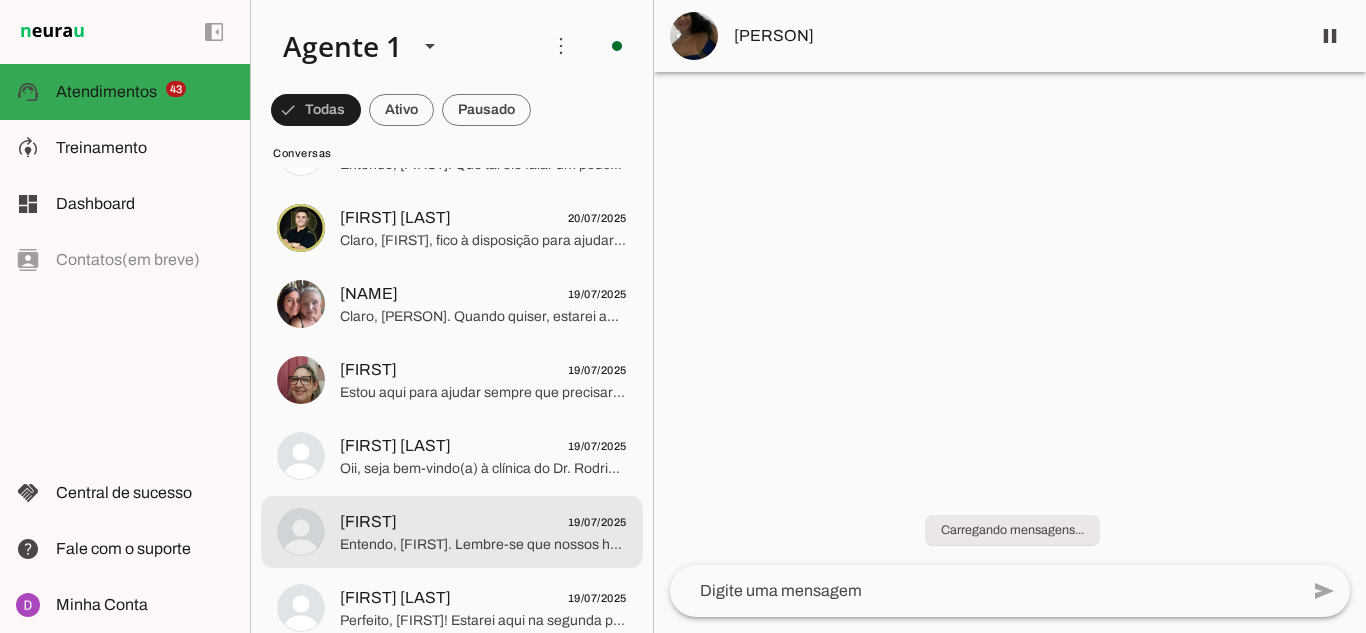 click on "Entendo, [FIRST]. Lembre-se que nossos horários são limitados, e a consulta pode ajudar a aliviar sua dor logo. Estou à disposição quando quiser!" 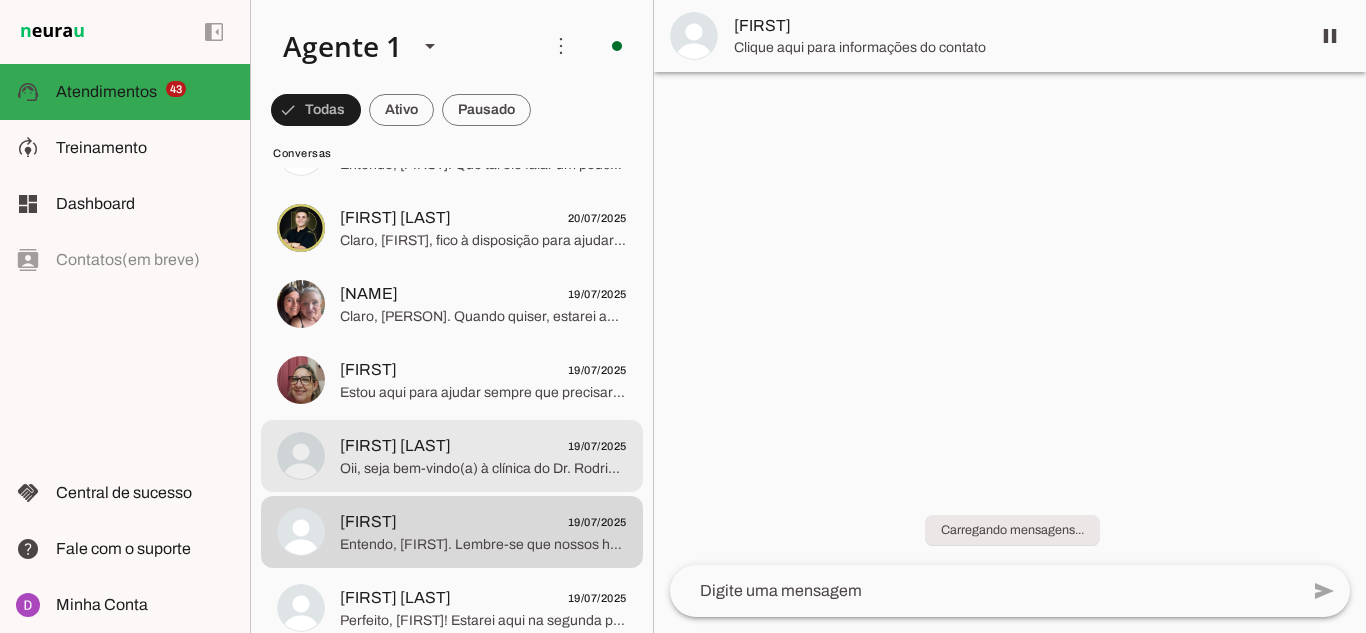 click on "Oii, seja bem-vindo(a) à clínica do Dr. Rodrigo Santos! Poderia me confirmar o seu nome?" 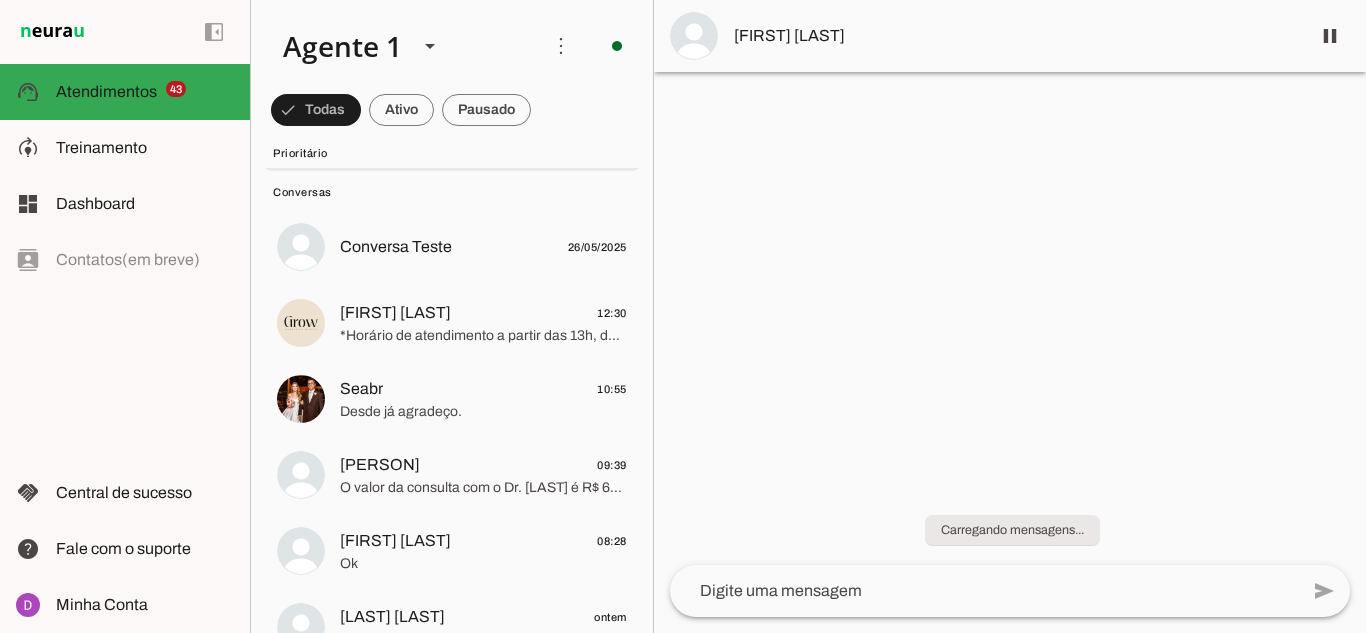 scroll, scrollTop: 3311, scrollLeft: 0, axis: vertical 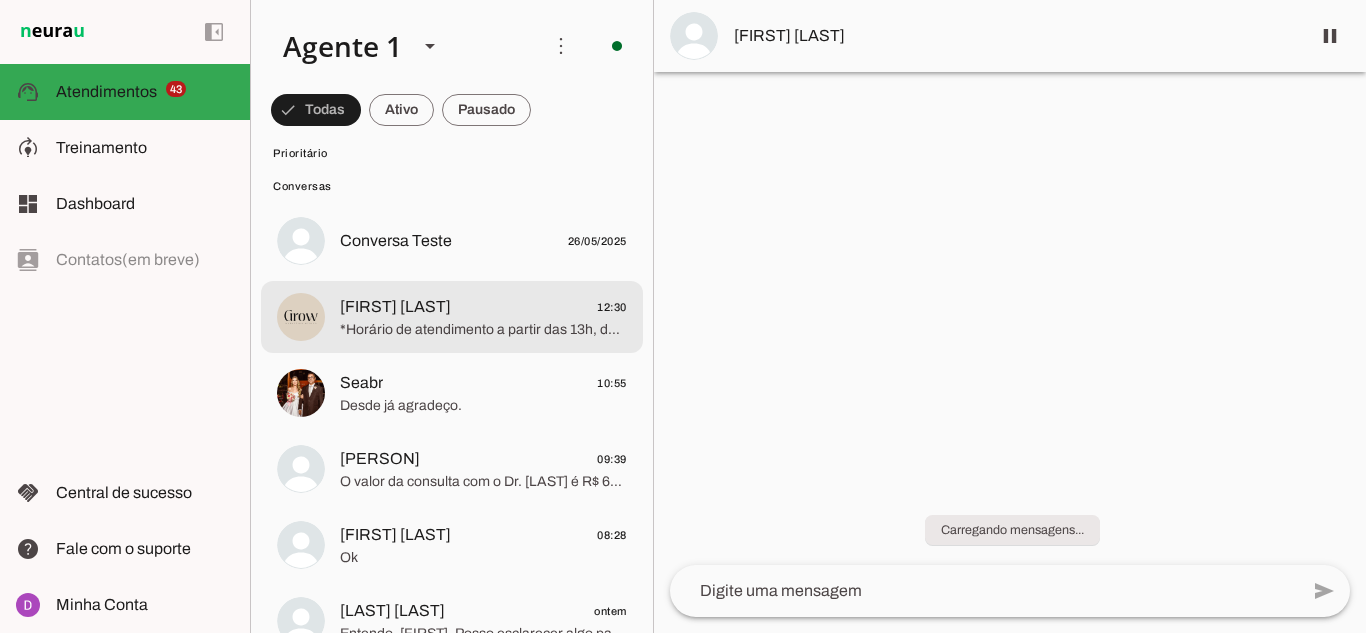 click on "*Horário de atendimento a partir das 13h, de segunda a sexta-feira. ATENDIMENTO FEITO EM ORDEM, CASO MANDE UMA MENSAGEM, AGUARDE A RESPOSTA. _PRAZO PARA RETORNO EM ATÉ 24 HORAS_! Obrigada! 😊*" 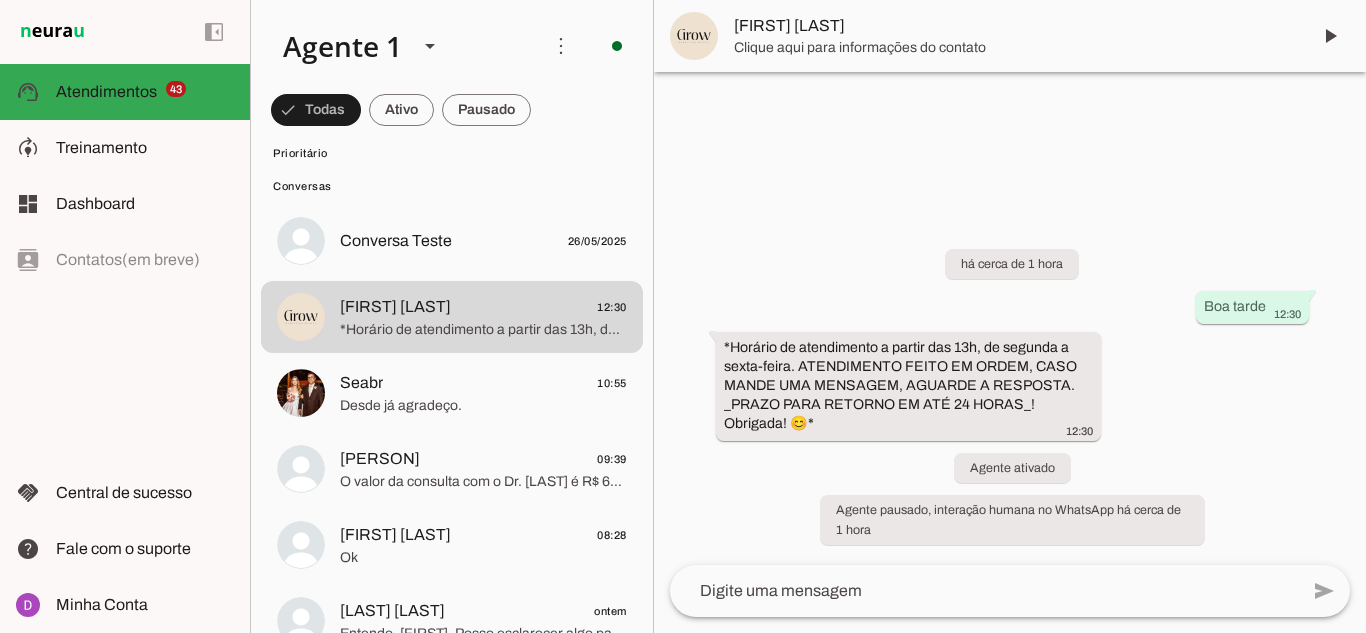 click on "Conversa Teste
26/05/2025
[PERSON_NAME]
12:30
*Horário de atendimento a partir das 13h, de segunda a sexta-feira. ATENDIMENTO FEITO EM ORDEM, CASO MANDE UMA MENSAGEM, AGUARDE A RESPOSTA. _PRAZO PARA RETORNO EM ATÉ 24 HORAS_! Obrigada! 😊*
[PERSON_NAME]
10:55
Desde já agradeço.
[PERSON_NAME]
09:39
O valor da consulta com o Dr. [DOCTOR_NAME] é R$ 600,00, com retorno gratuito em até 30 dias. Aceitamos PIX, cartão de débito e crédito.
08:28" 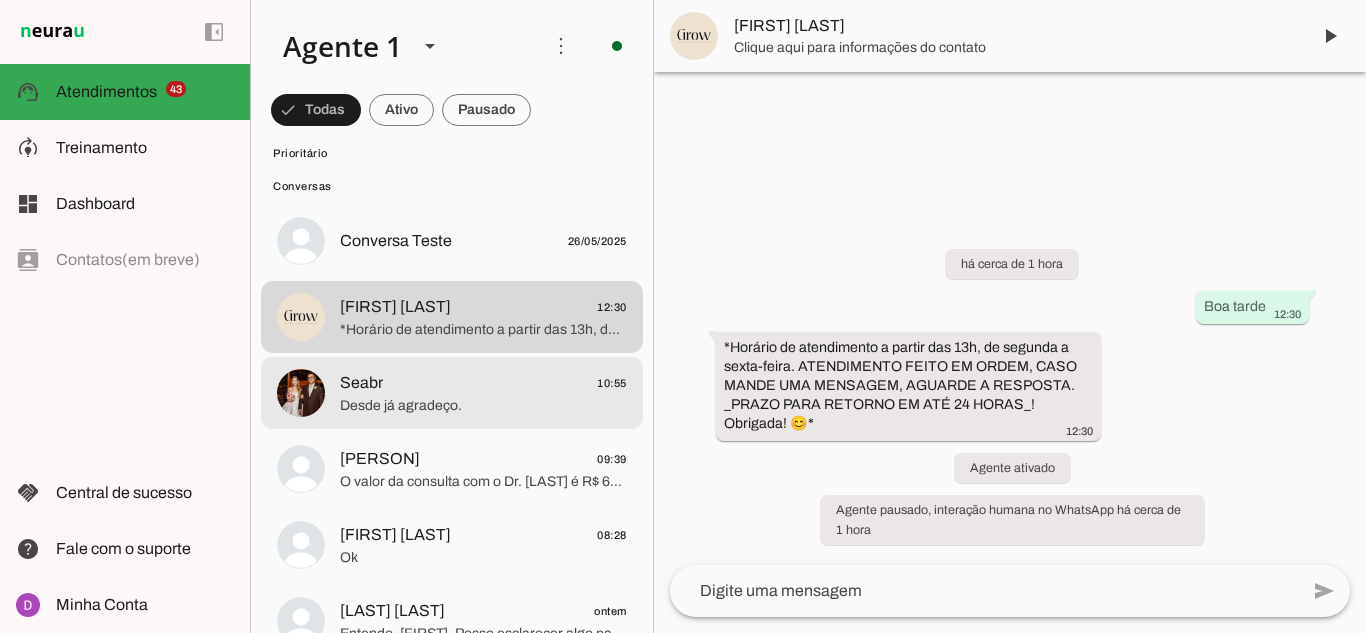 click on "Desde já agradeço." 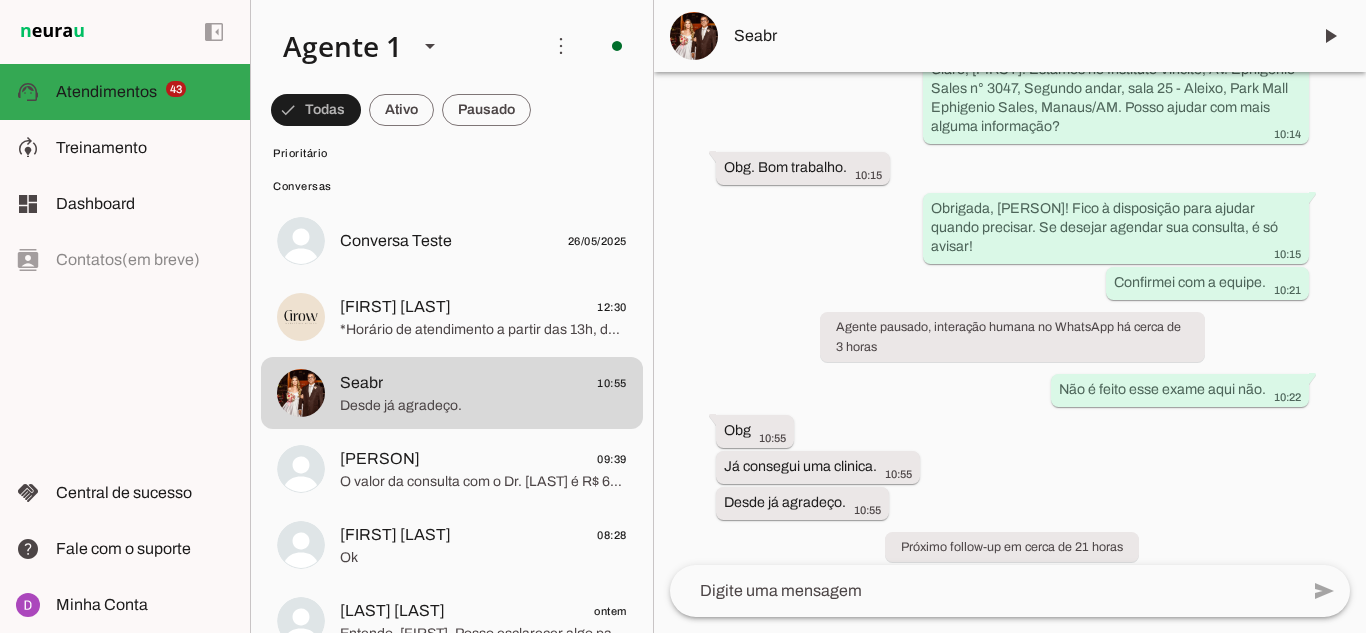 scroll, scrollTop: 1104, scrollLeft: 0, axis: vertical 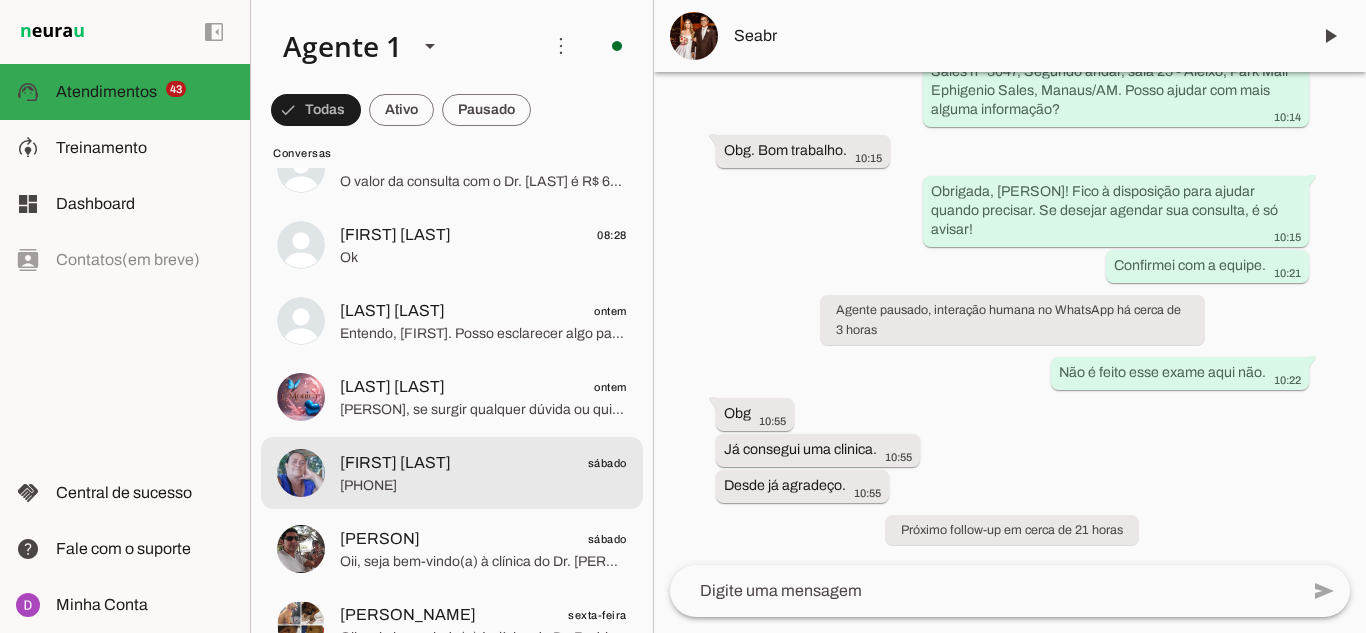 click at bounding box center (483, -2831) 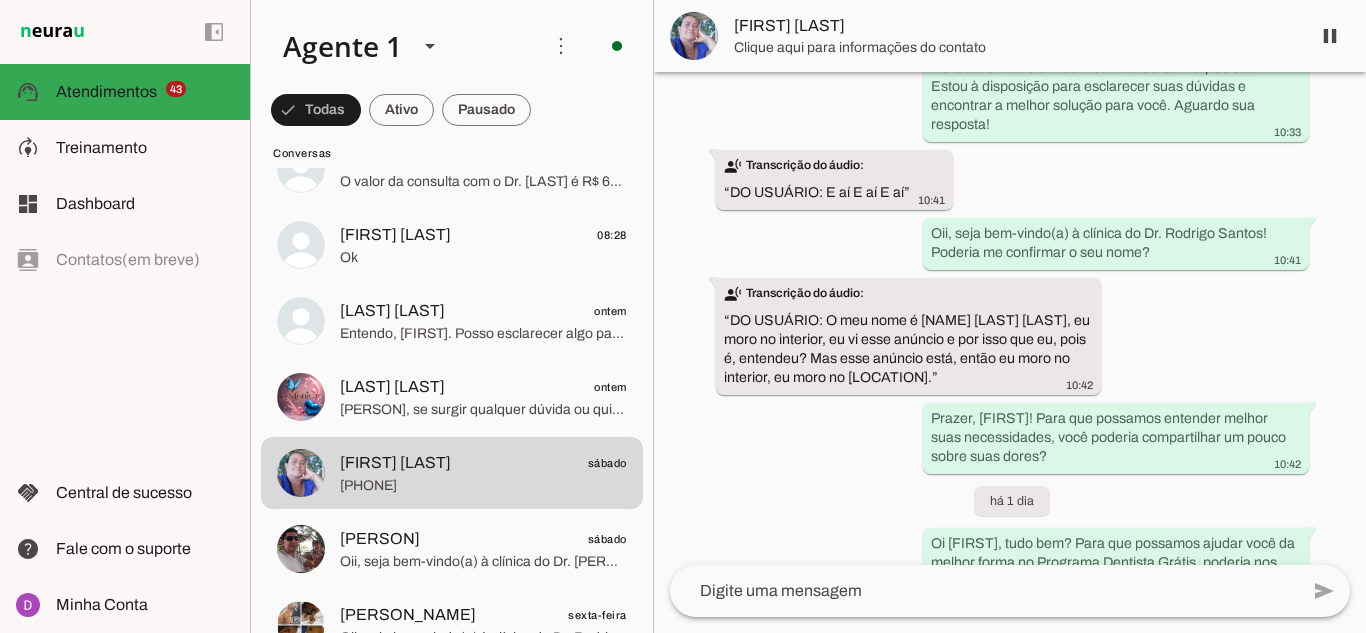 scroll, scrollTop: 619, scrollLeft: 0, axis: vertical 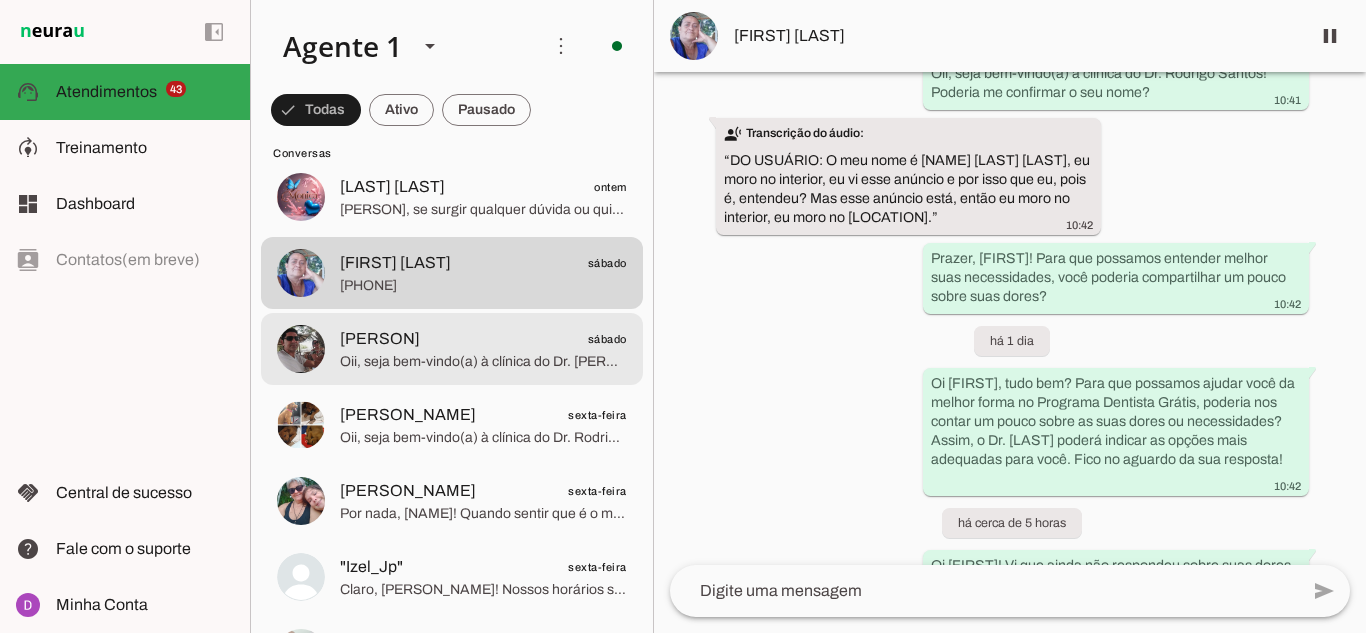 click on "[FIRST]
sábado
Oii, seja bem-vindo(a) à clínica do Dr. [LAST]! Poderia me confirmar o seu nome?
— [FIRST], secretária do Dr. [LAST]." at bounding box center (452, -3031) 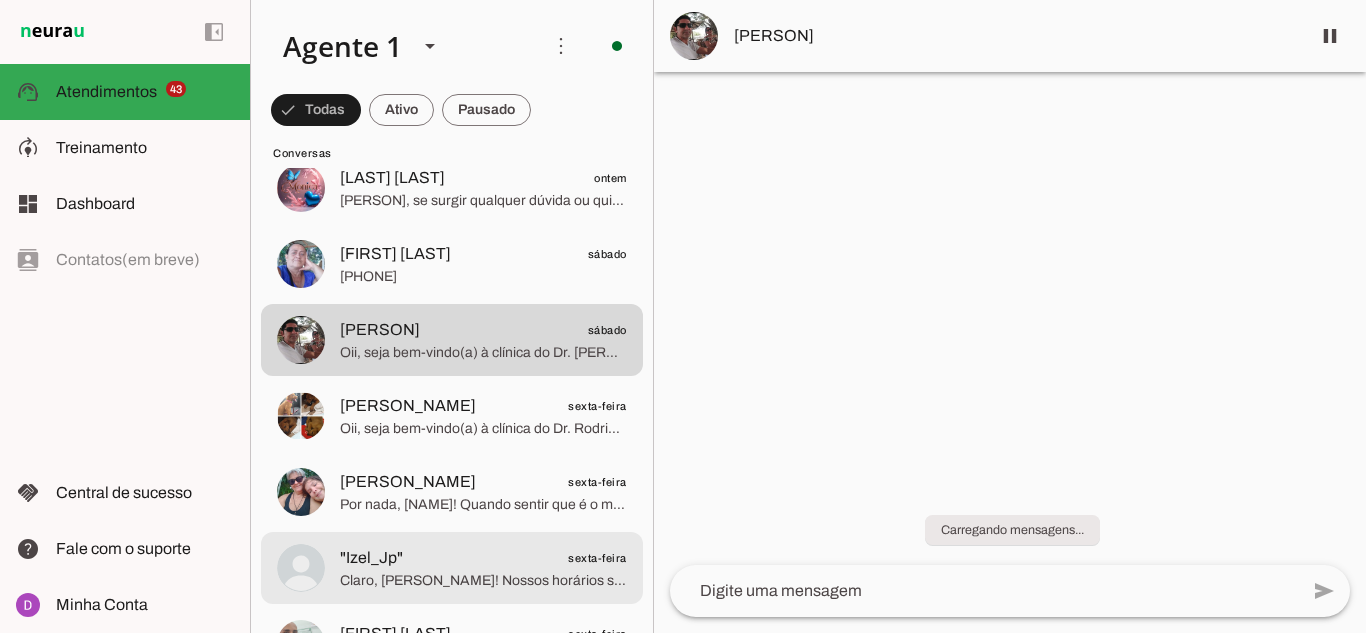 scroll, scrollTop: 3811, scrollLeft: 0, axis: vertical 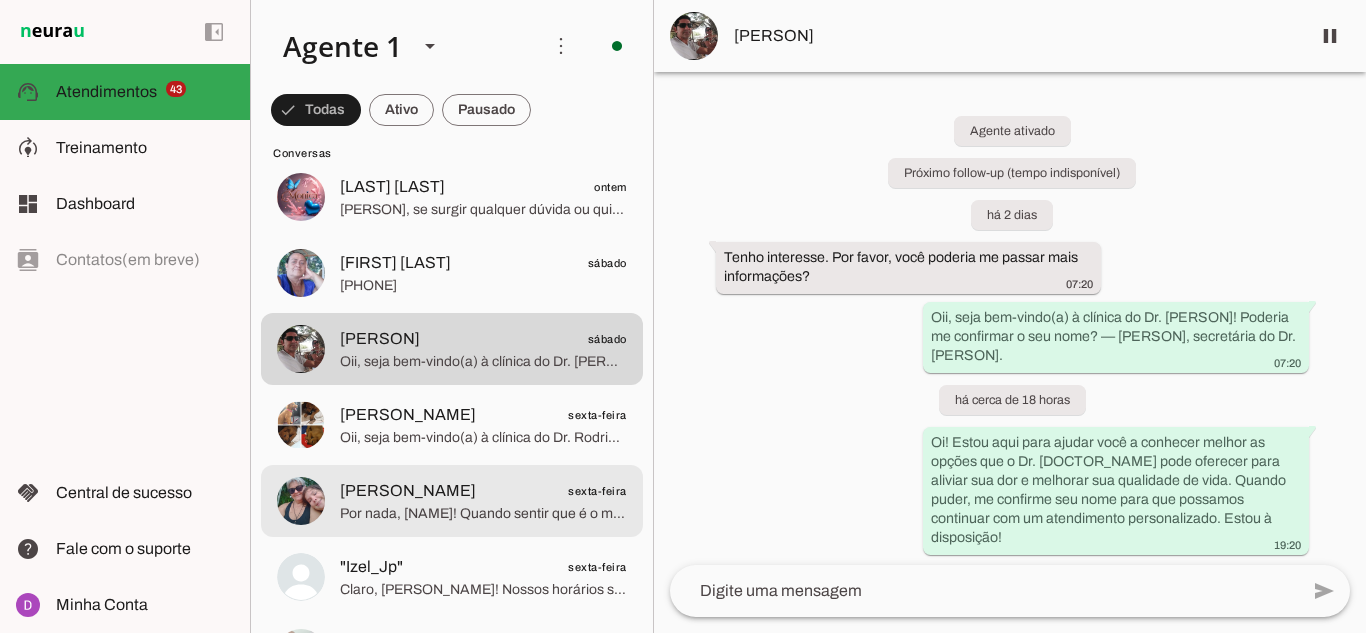 click on "Por nada, [NAME]! Quando sentir que é o momento, conte conosco para aliviar sua dor." 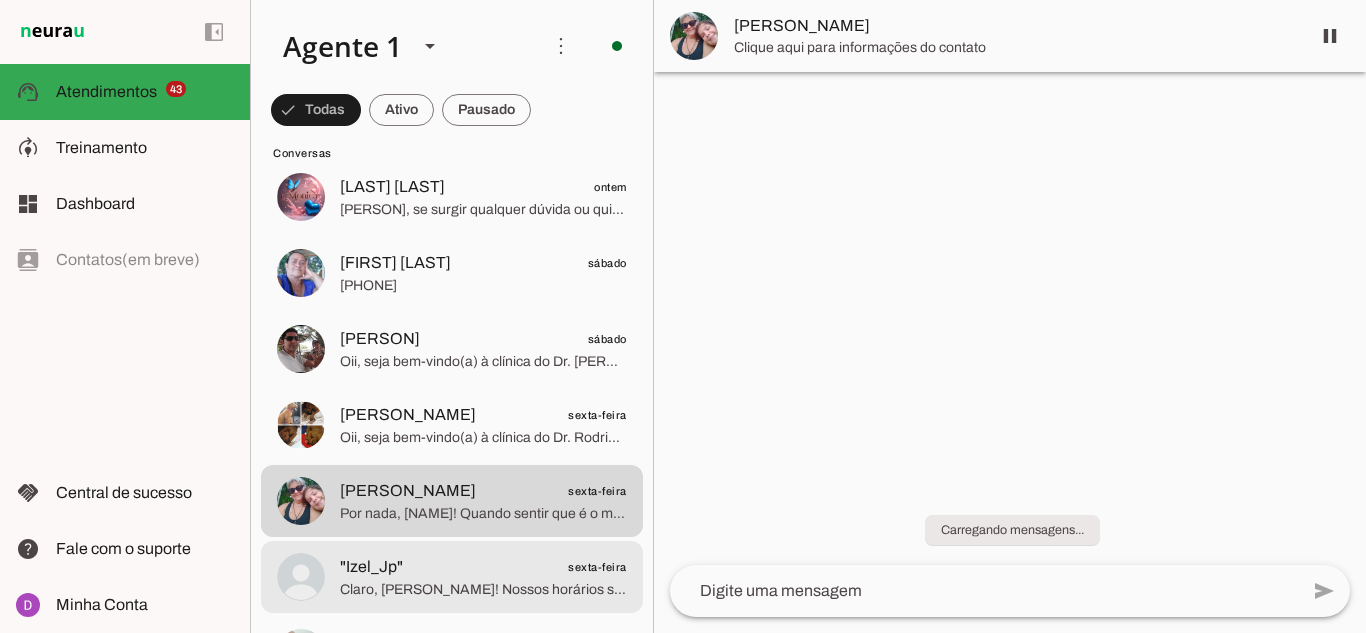 click on ""Izel_Jp"
sexta-feira" 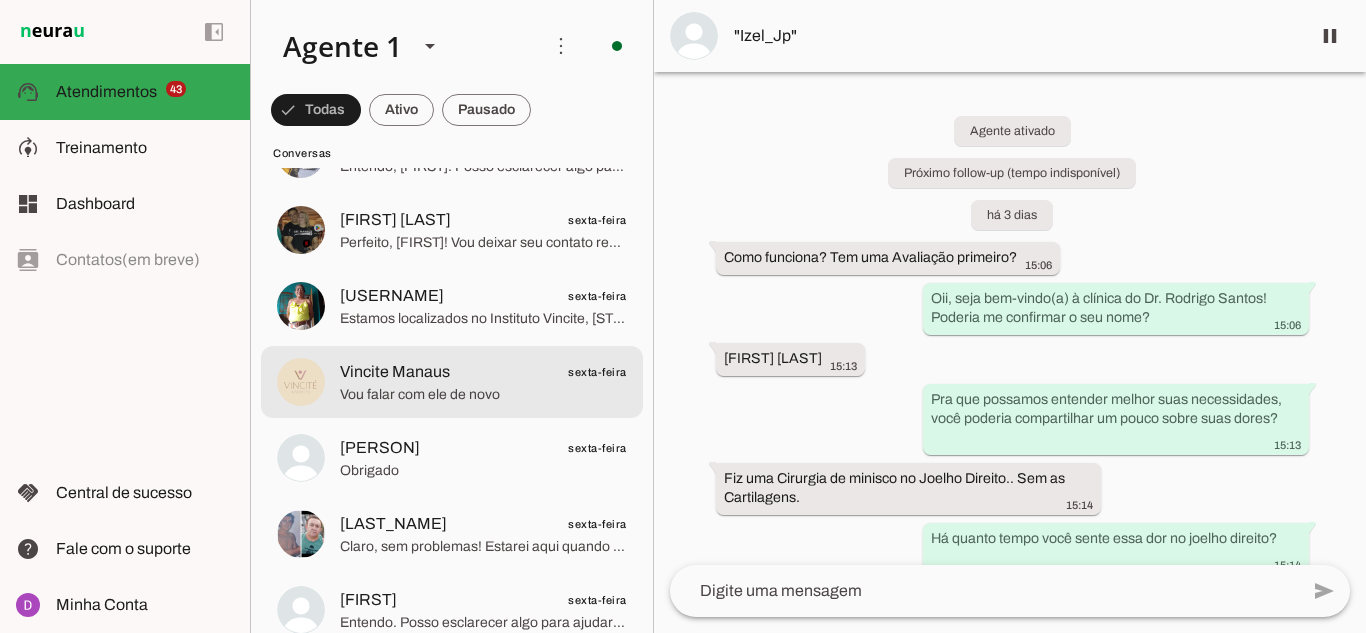 scroll, scrollTop: 4311, scrollLeft: 0, axis: vertical 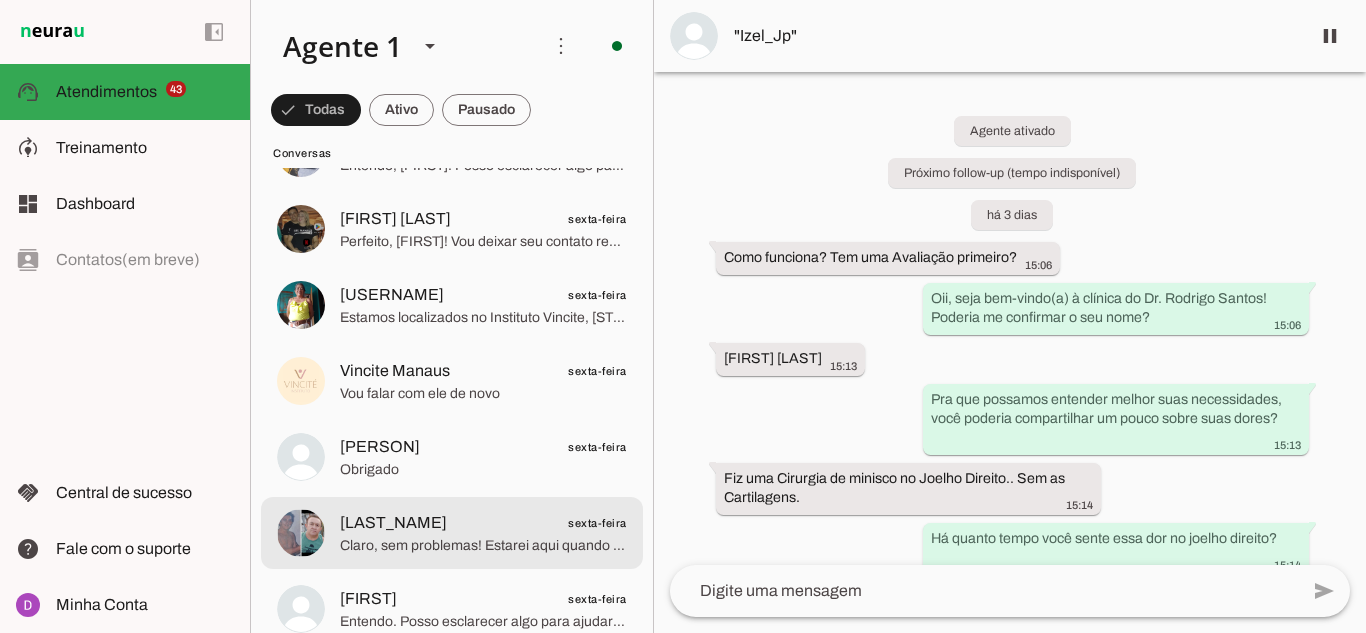 click at bounding box center (483, -3531) 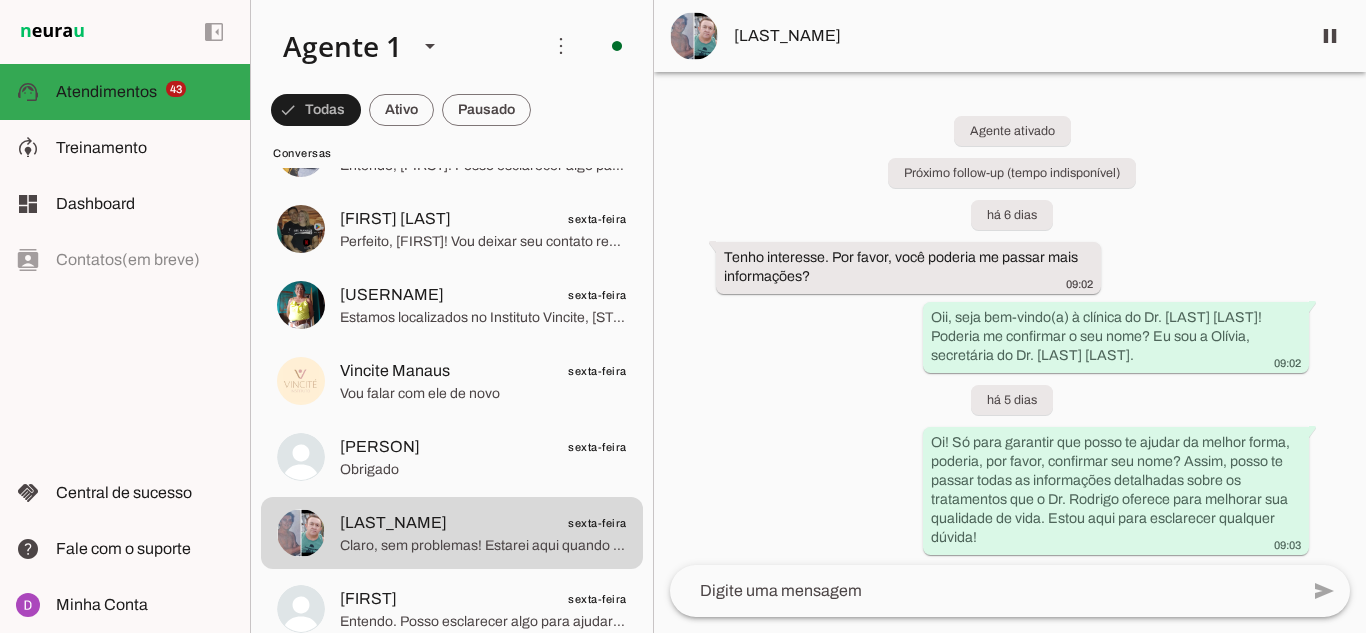 scroll, scrollTop: 4611, scrollLeft: 0, axis: vertical 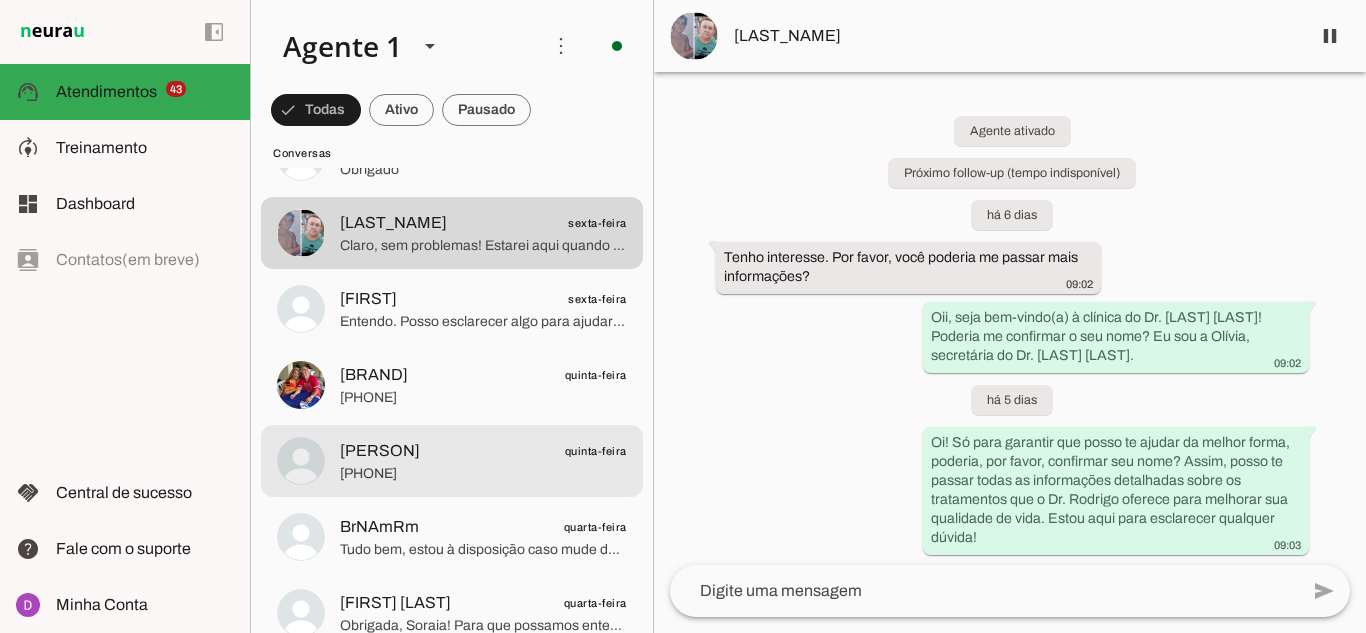 click on "[PHONE]" 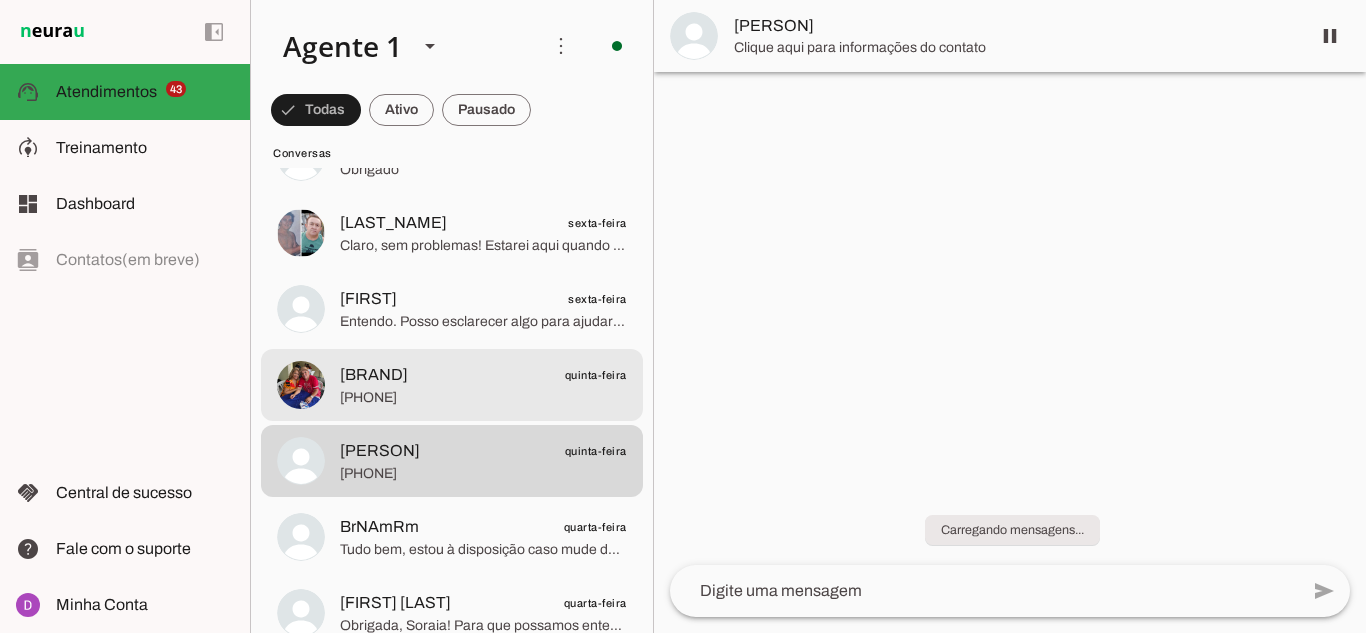 scroll, scrollTop: 660, scrollLeft: 0, axis: vertical 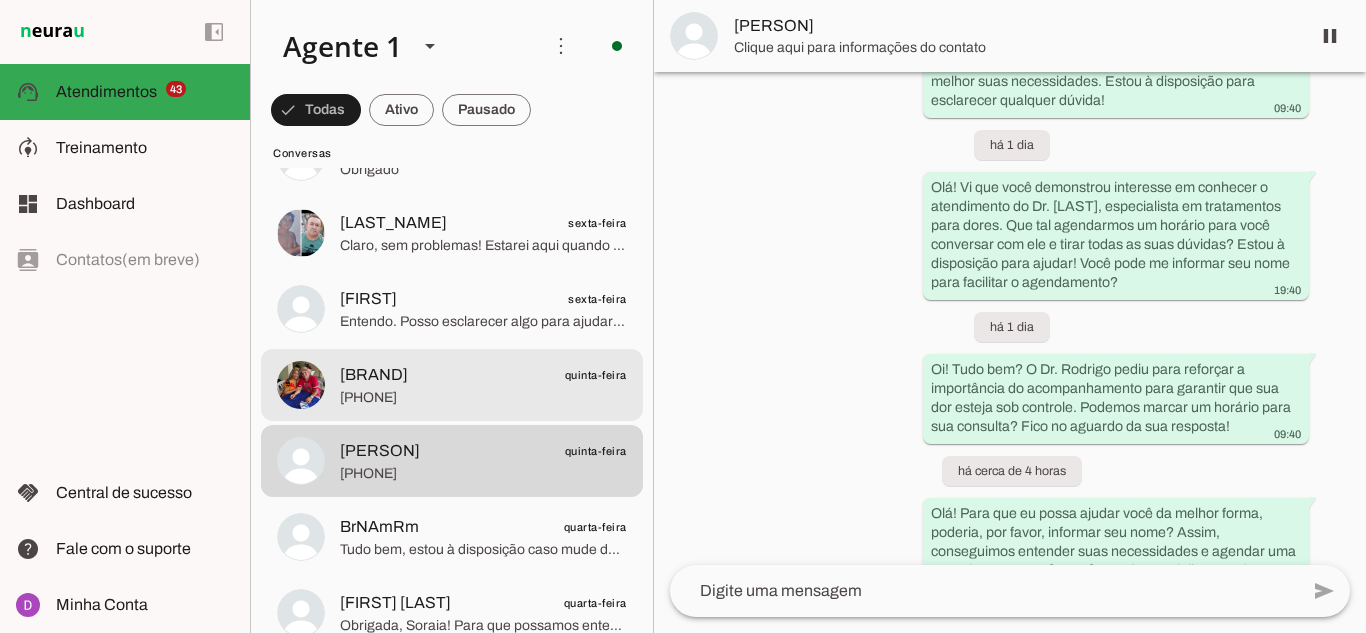 click on "PONTIS
quinta-feira" 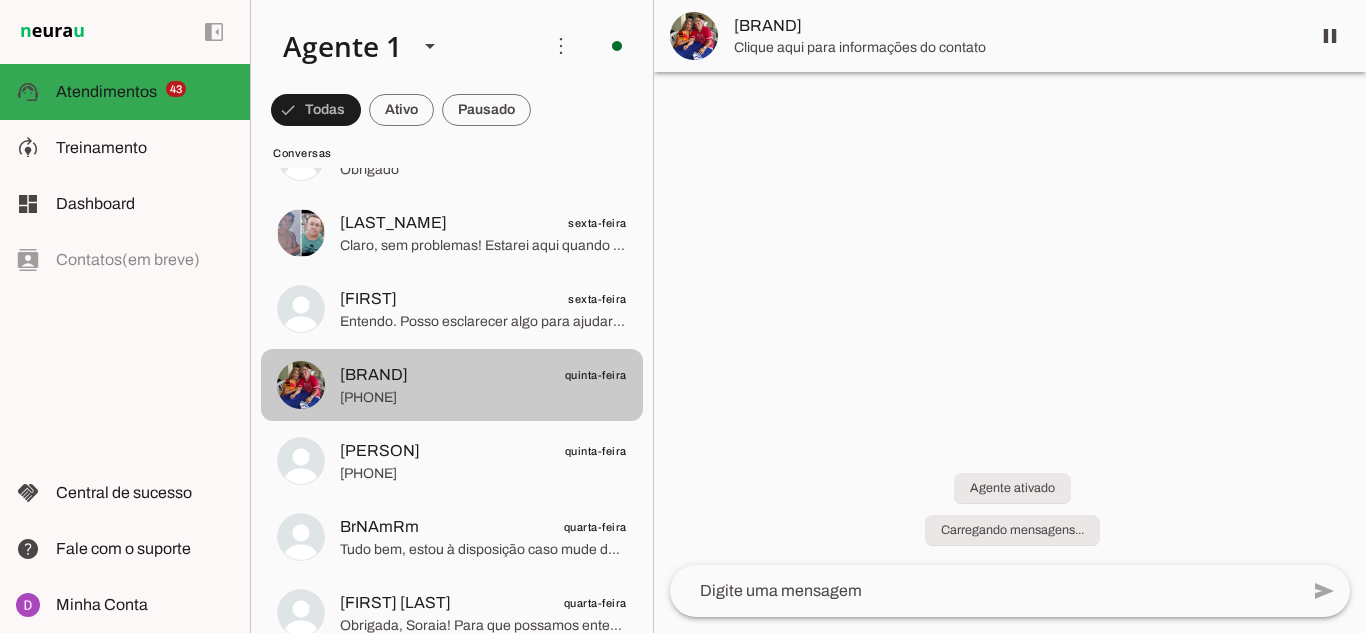scroll, scrollTop: 0, scrollLeft: 0, axis: both 